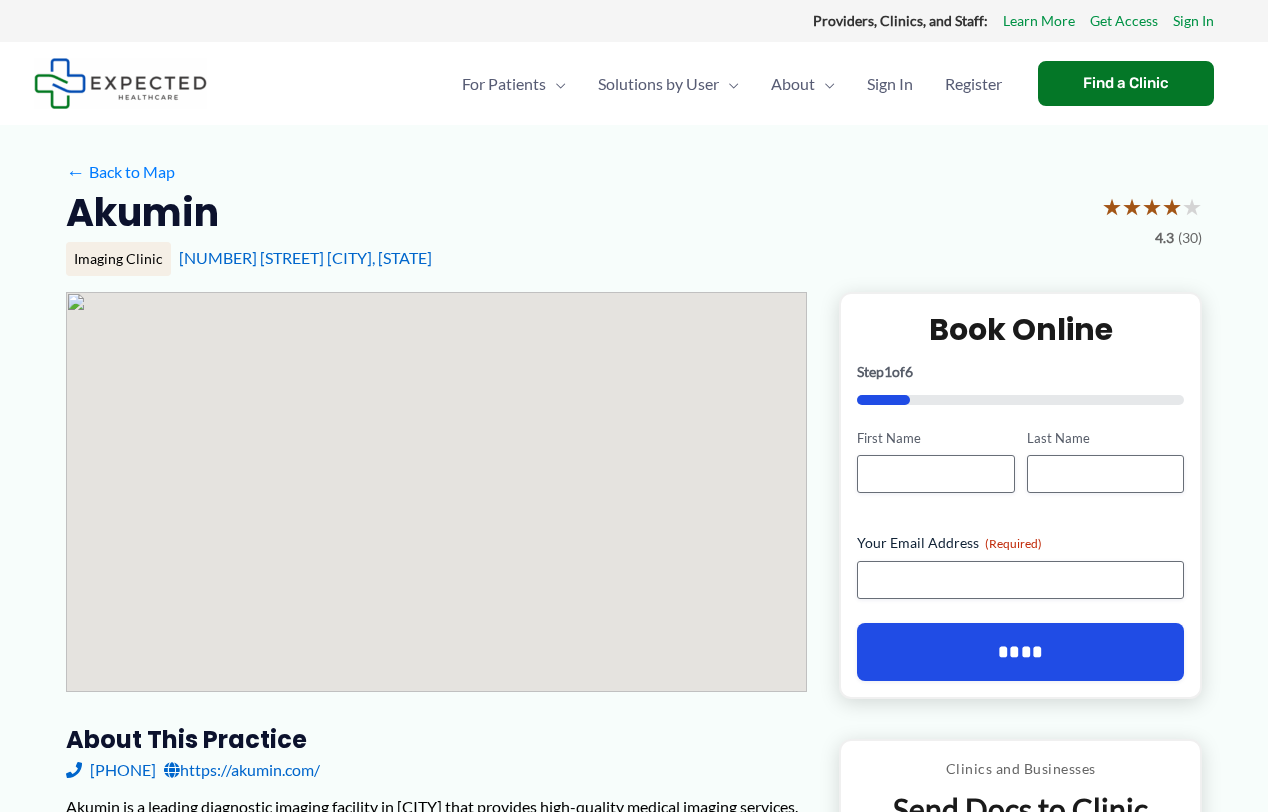scroll, scrollTop: 0, scrollLeft: 0, axis: both 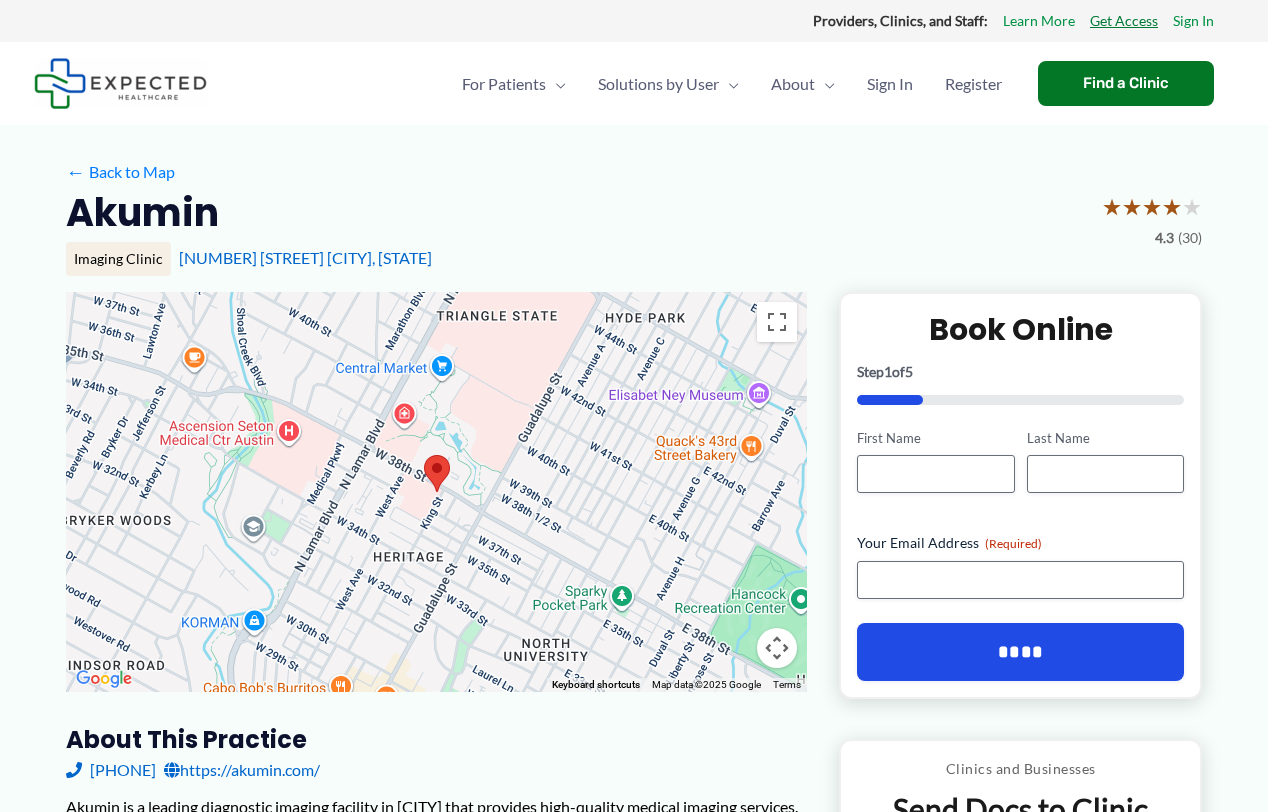 click on "Get Access" at bounding box center (1124, 21) 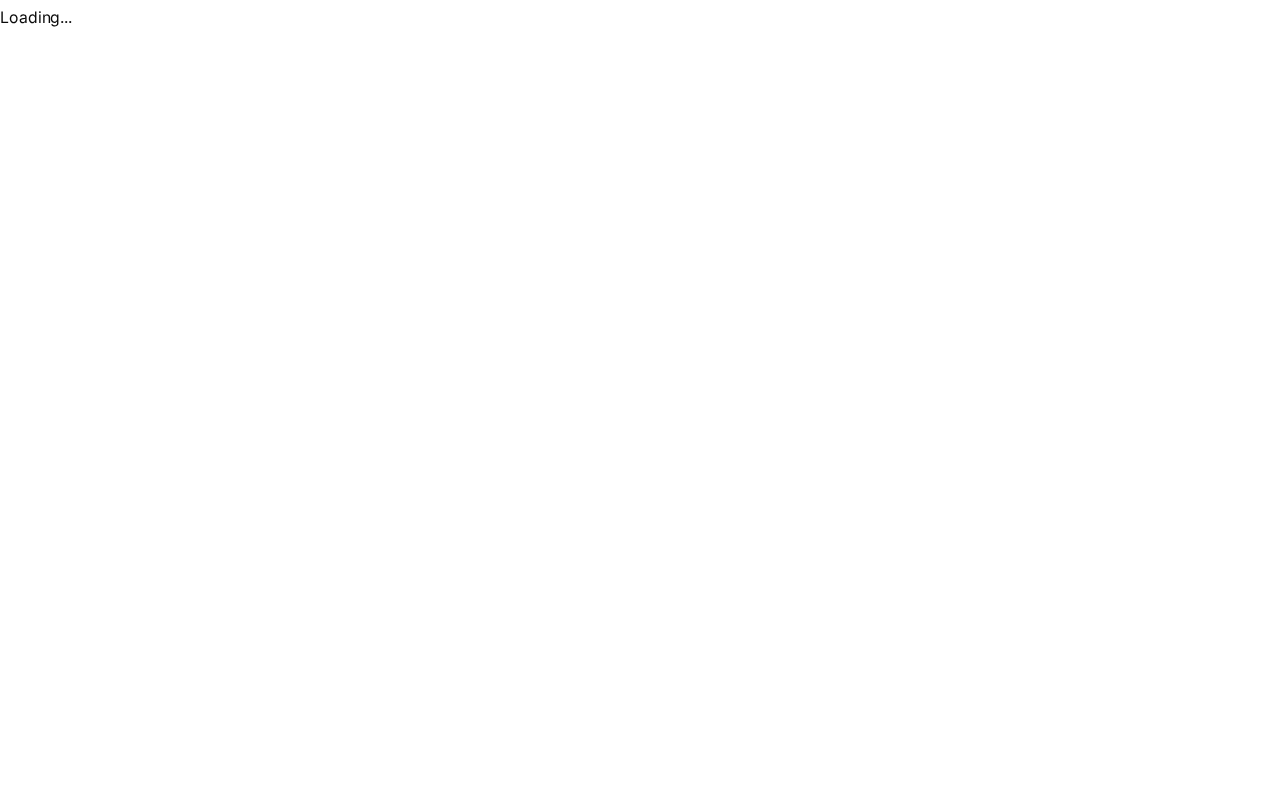 scroll, scrollTop: 0, scrollLeft: 0, axis: both 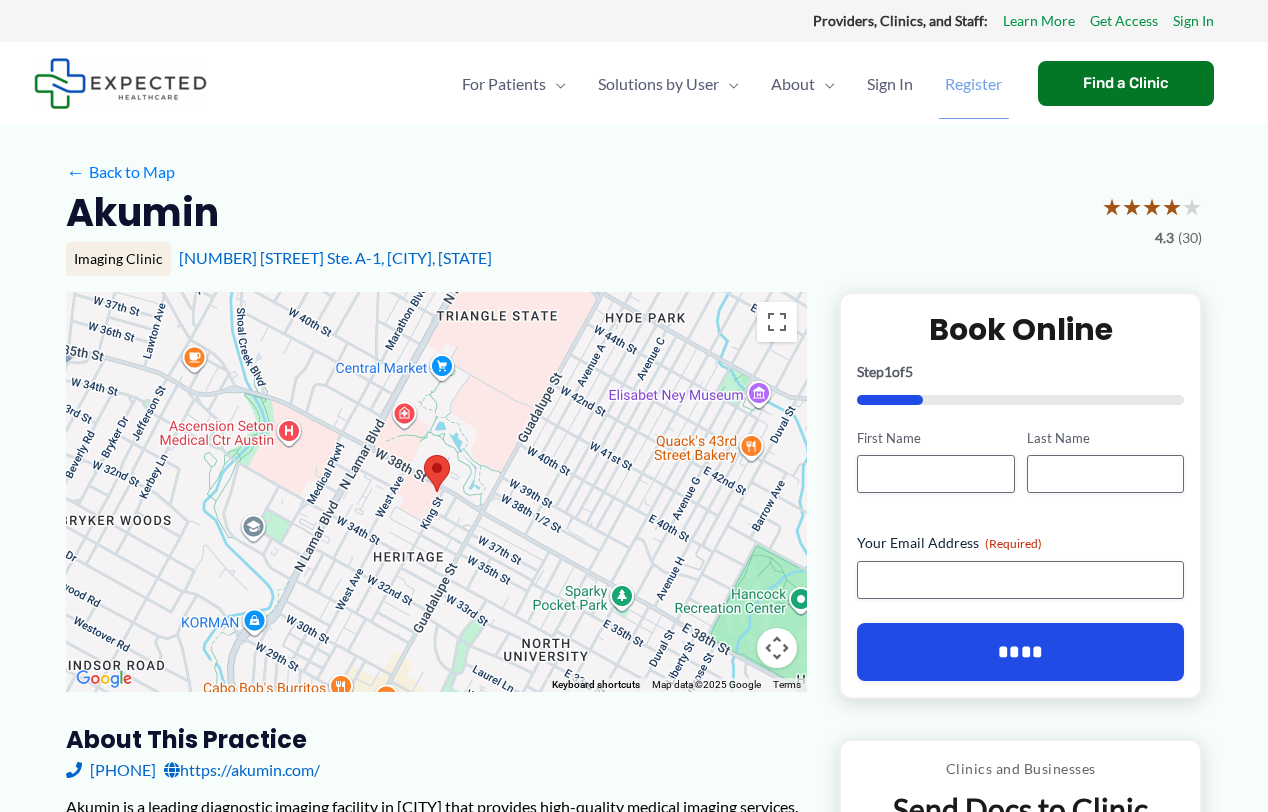 click on "Register" at bounding box center (973, 84) 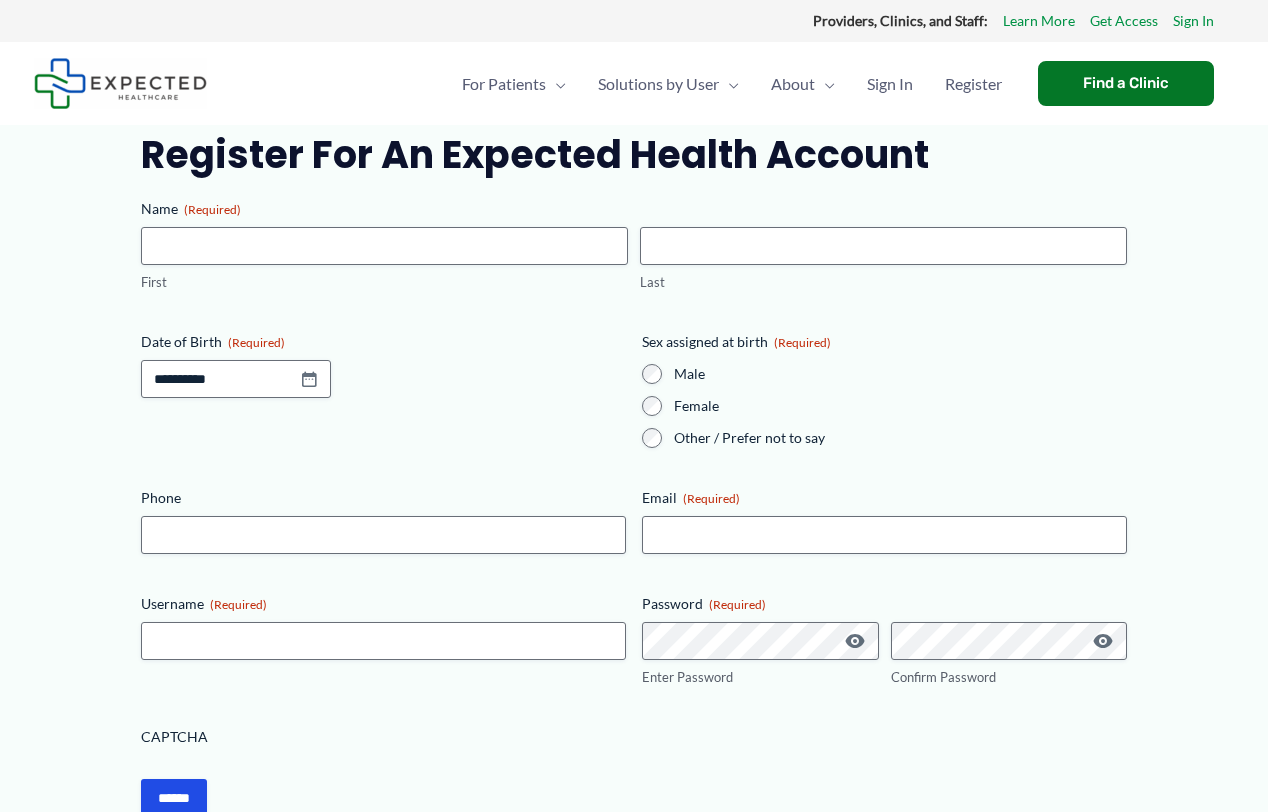 scroll, scrollTop: 0, scrollLeft: 0, axis: both 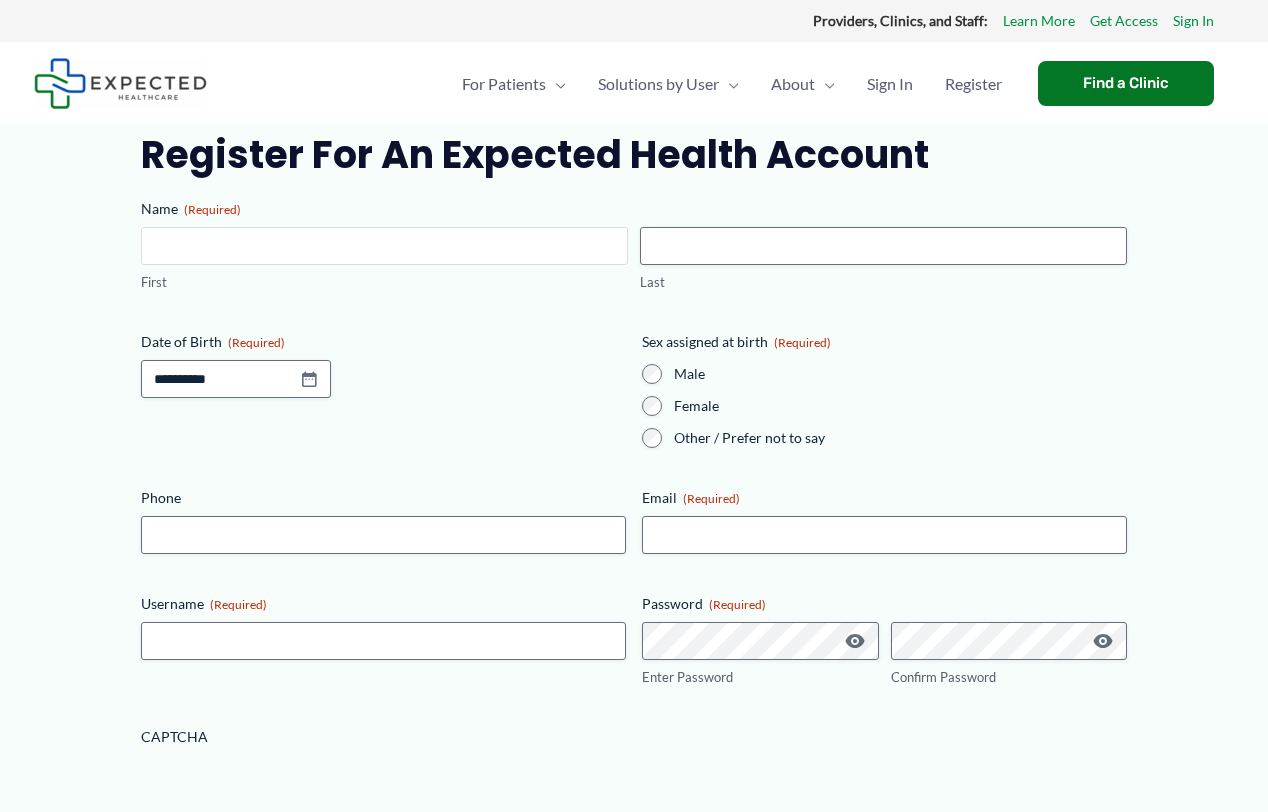 click on "First" at bounding box center [384, 246] 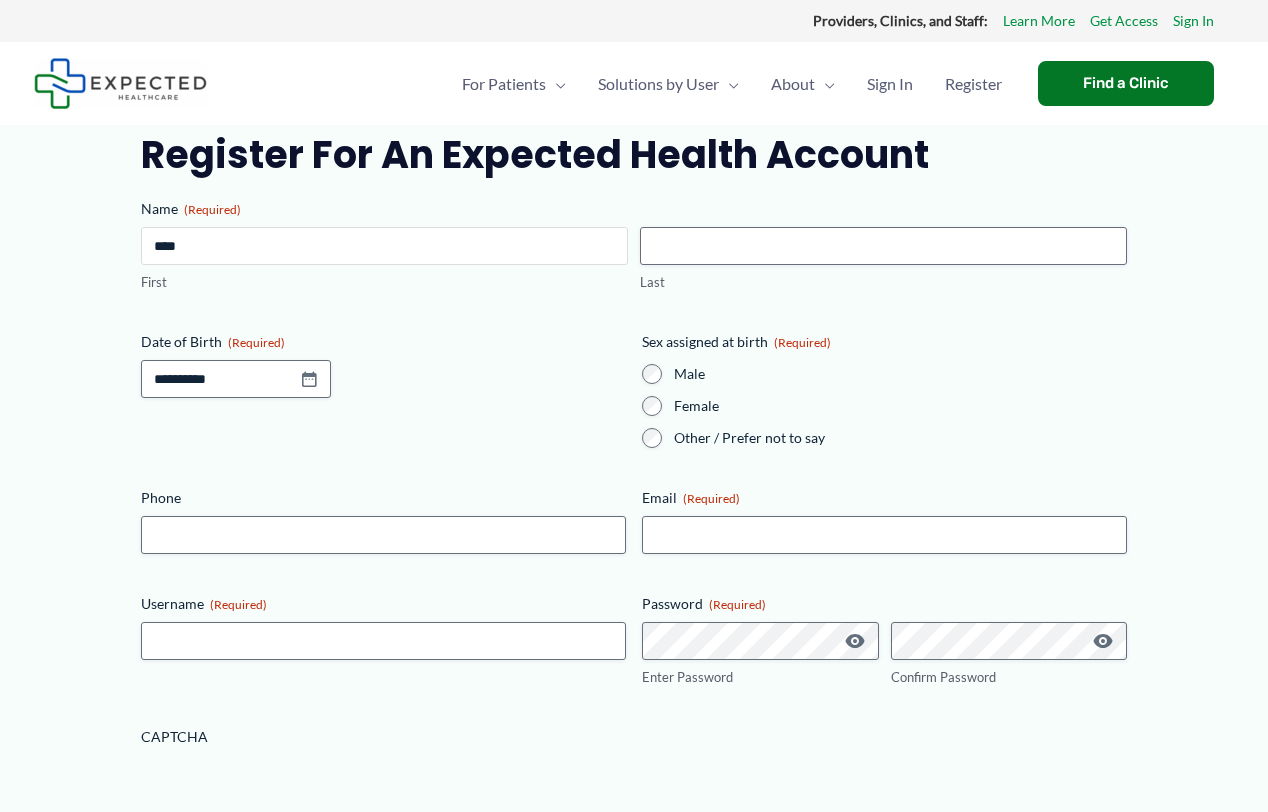 type on "*****" 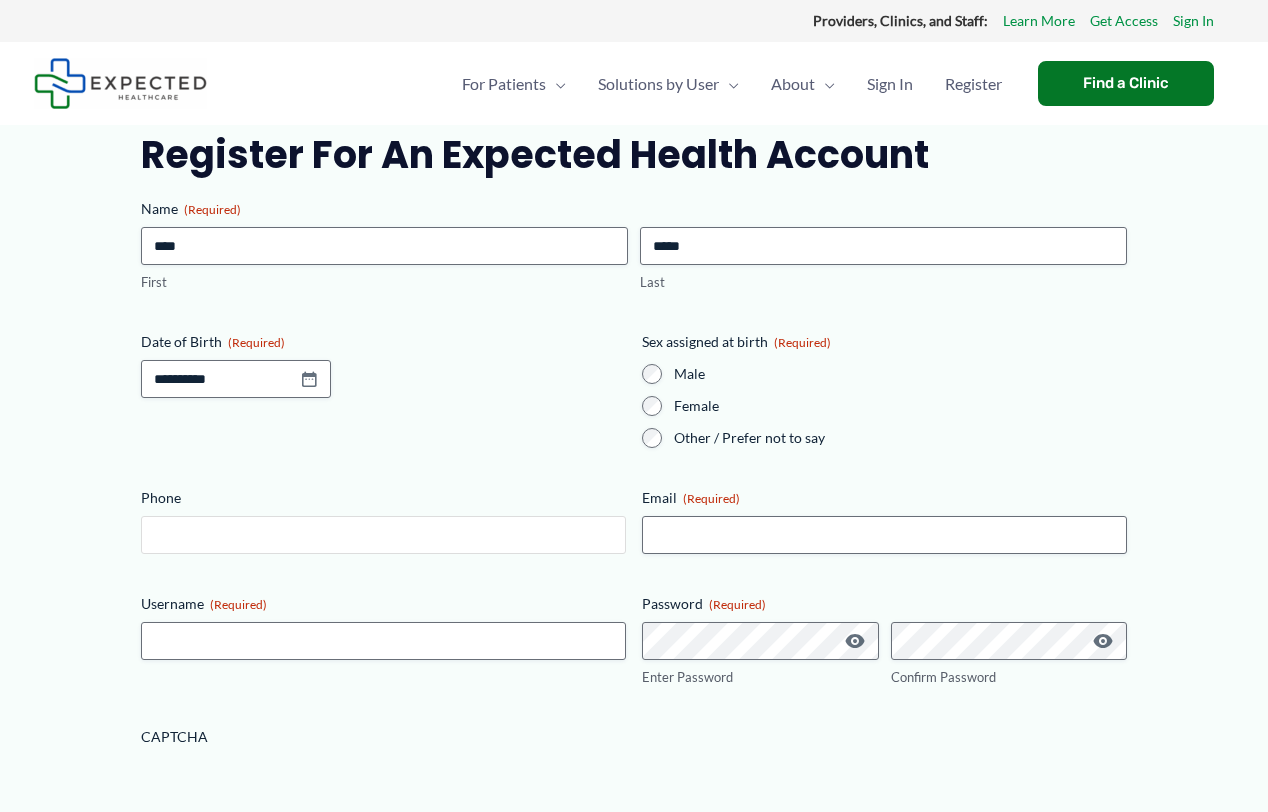 type on "**********" 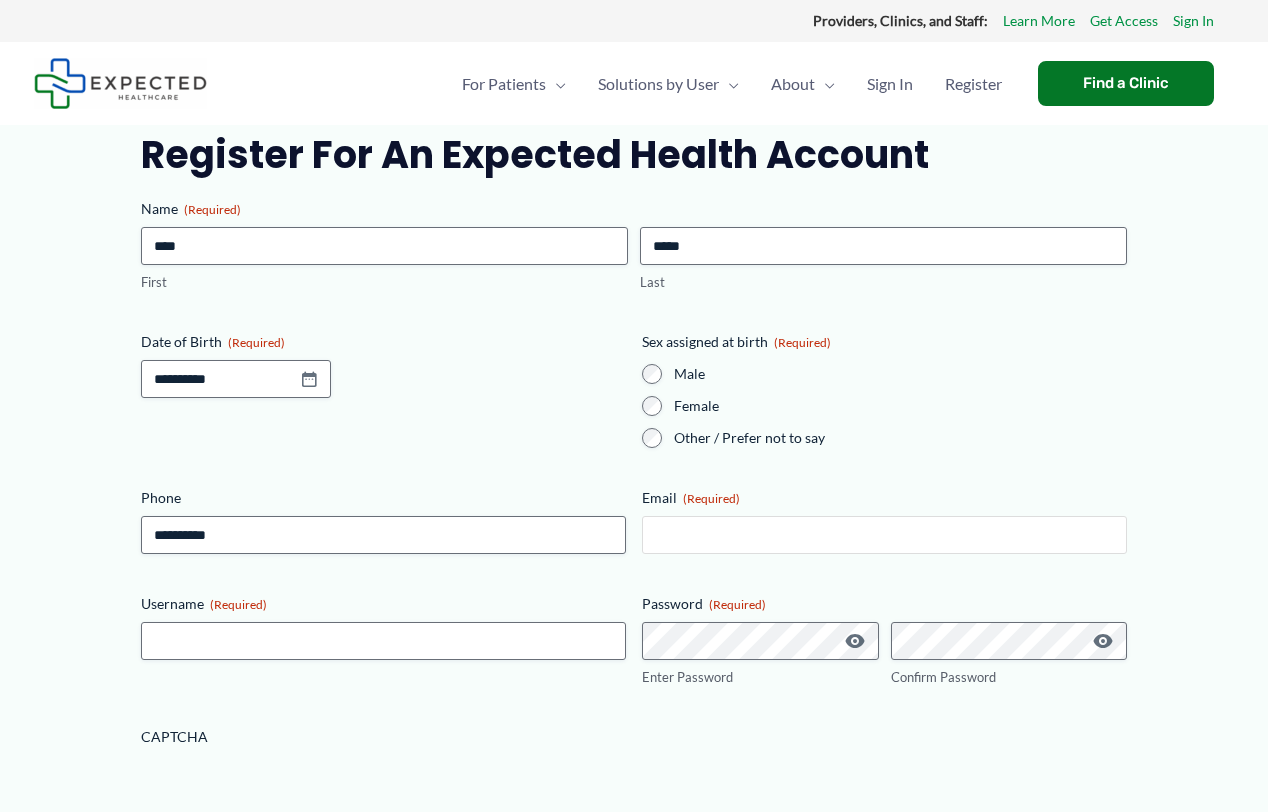 type on "**********" 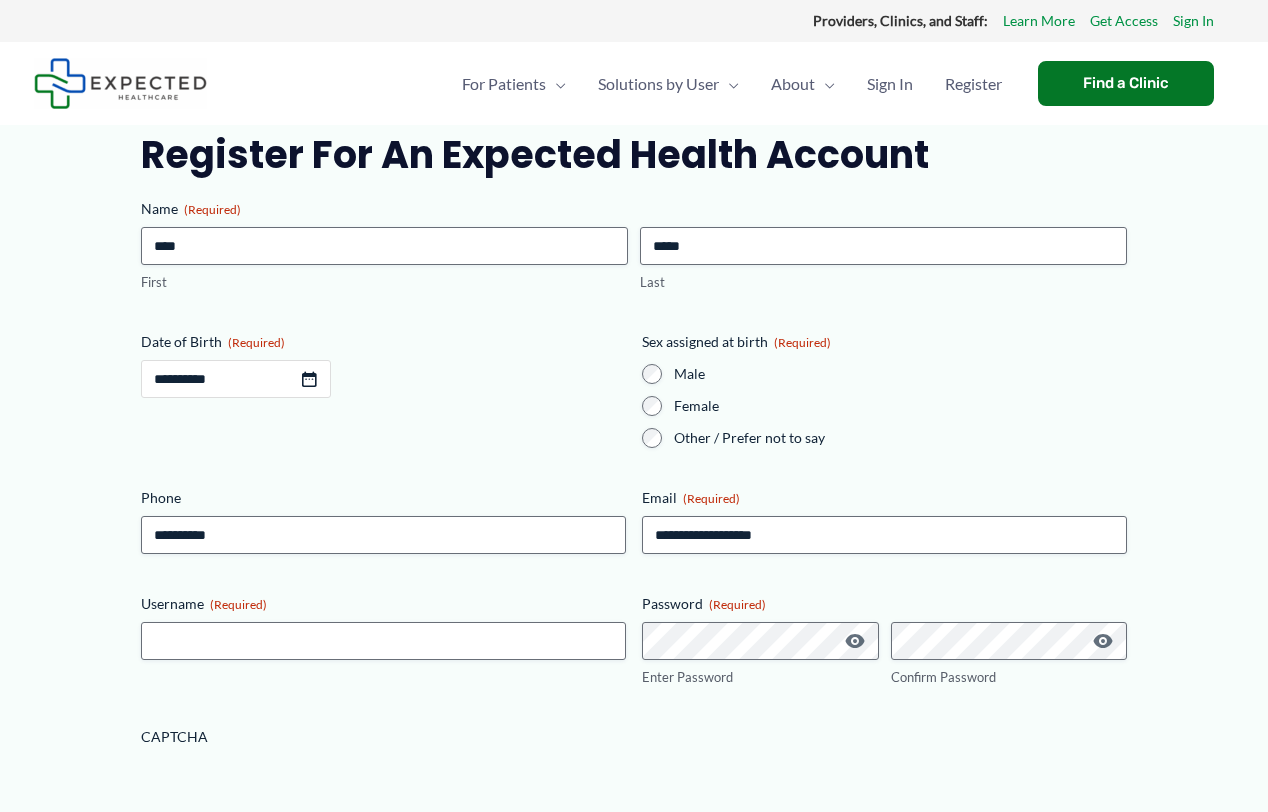 click on "Date of Birth (Required)" at bounding box center [236, 379] 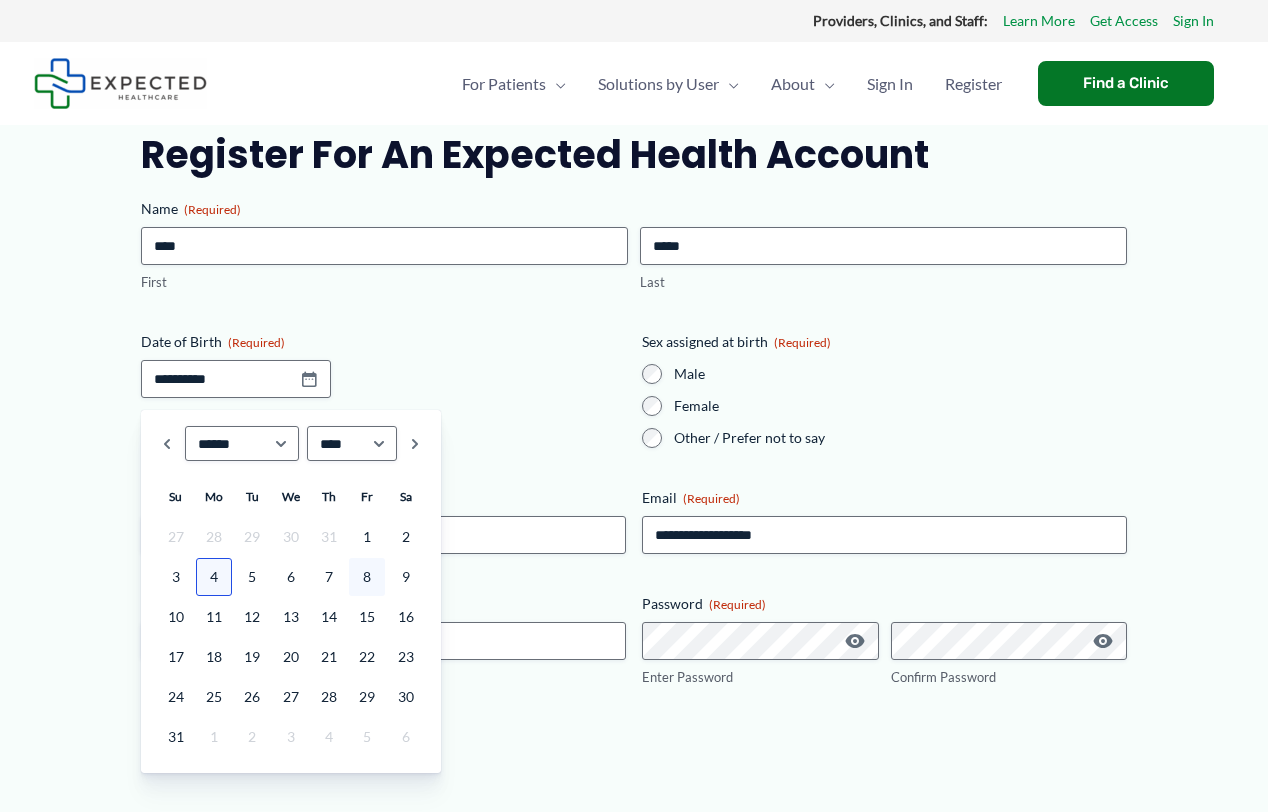 click on "4" at bounding box center [214, 577] 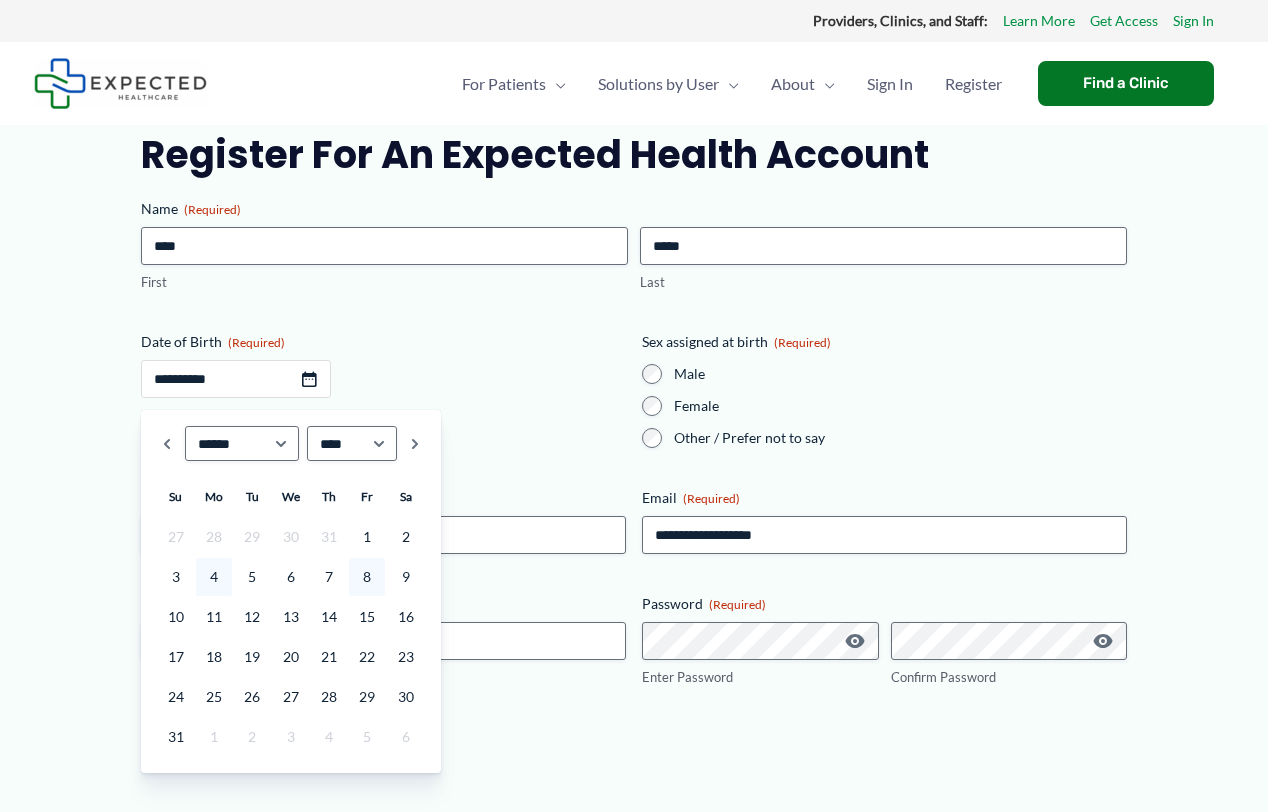 type on "**********" 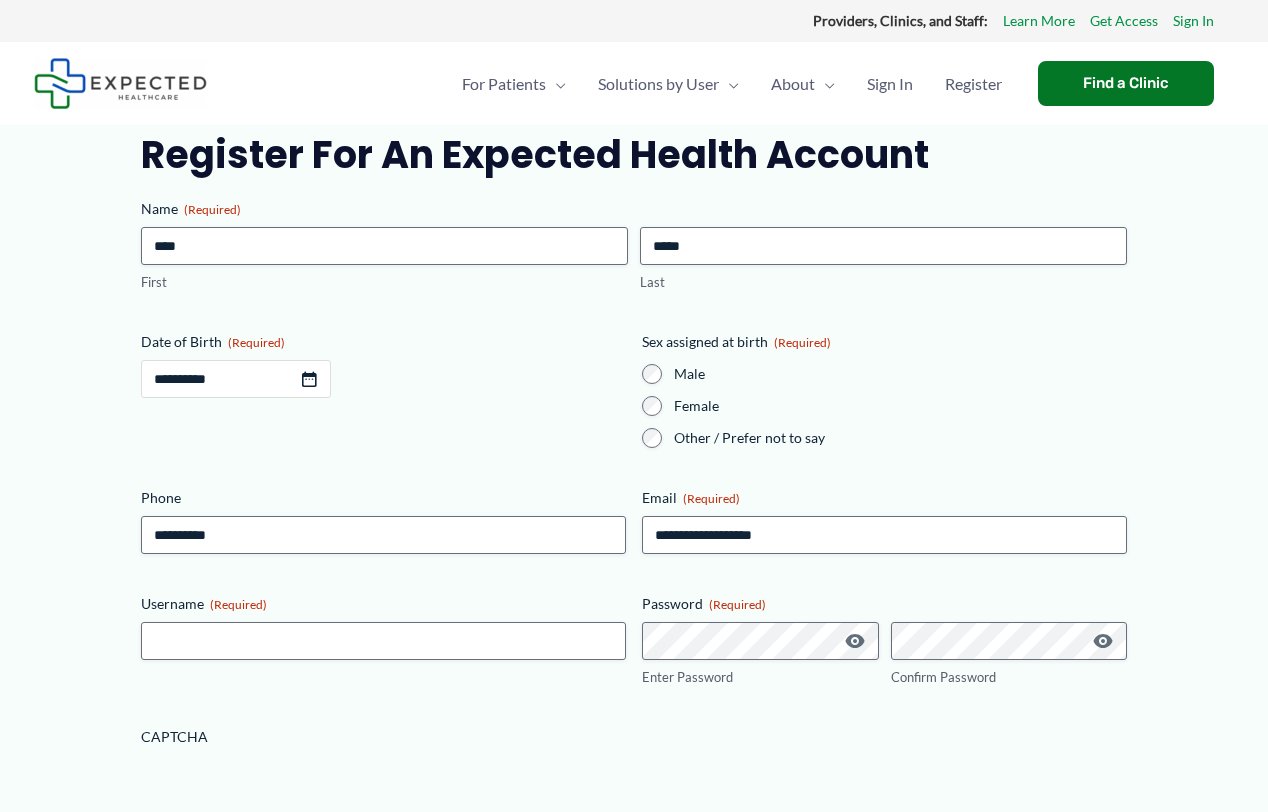 click on "**********" at bounding box center [236, 379] 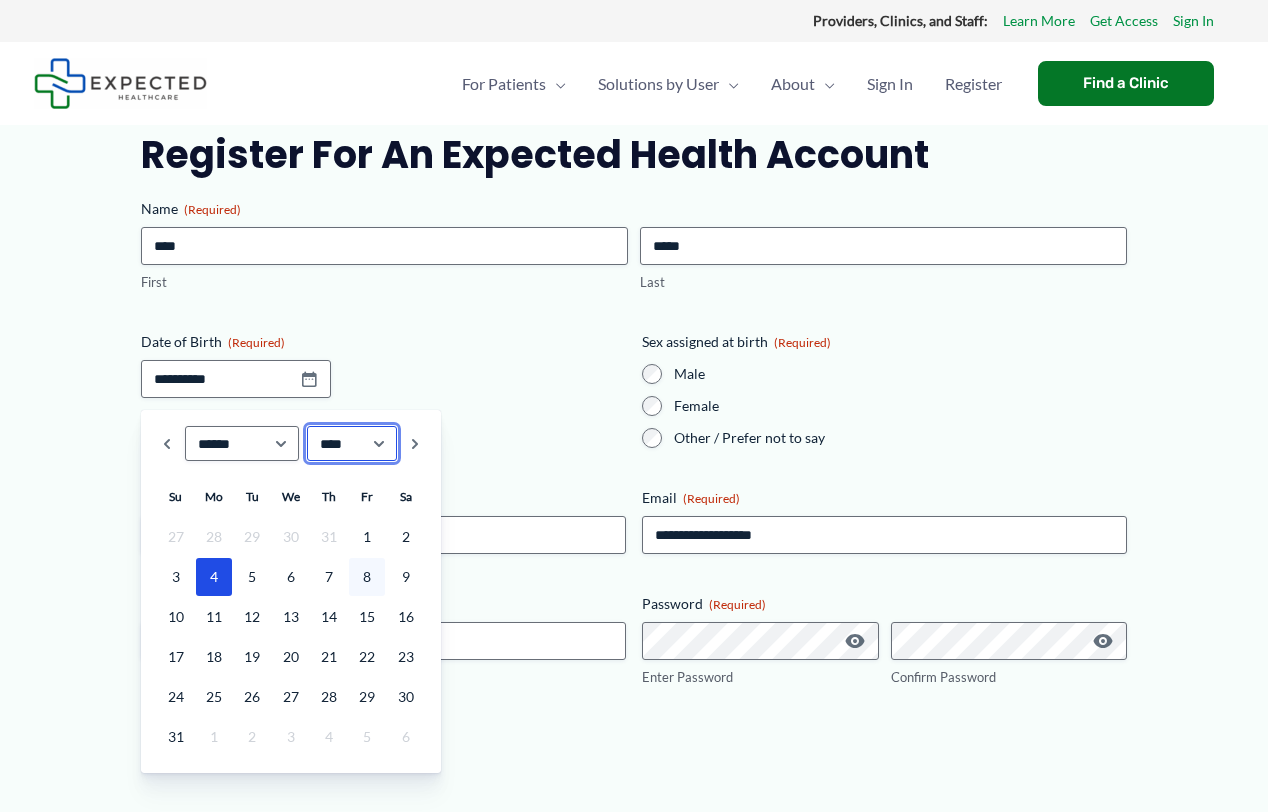click on "**** **** **** **** **** **** **** **** **** **** **** **** **** **** **** **** **** **** **** **** **** **** **** **** **** **** **** **** **** **** **** **** **** **** **** **** **** **** **** **** **** **** **** **** **** **** **** **** **** **** **** **** **** **** **** **** **** **** **** **** **** **** **** **** **** **** **** **** **** **** **** **** **** **** **** **** **** **** **** **** **** **** **** **** **** **** **** **** **** **** **** **** **** **** **** **** **** **** **** **** **** **** **** **** **** **** **** **** **** **** **** **** **** **** **** **** **** **** **** **** ****" at bounding box center [352, 443] 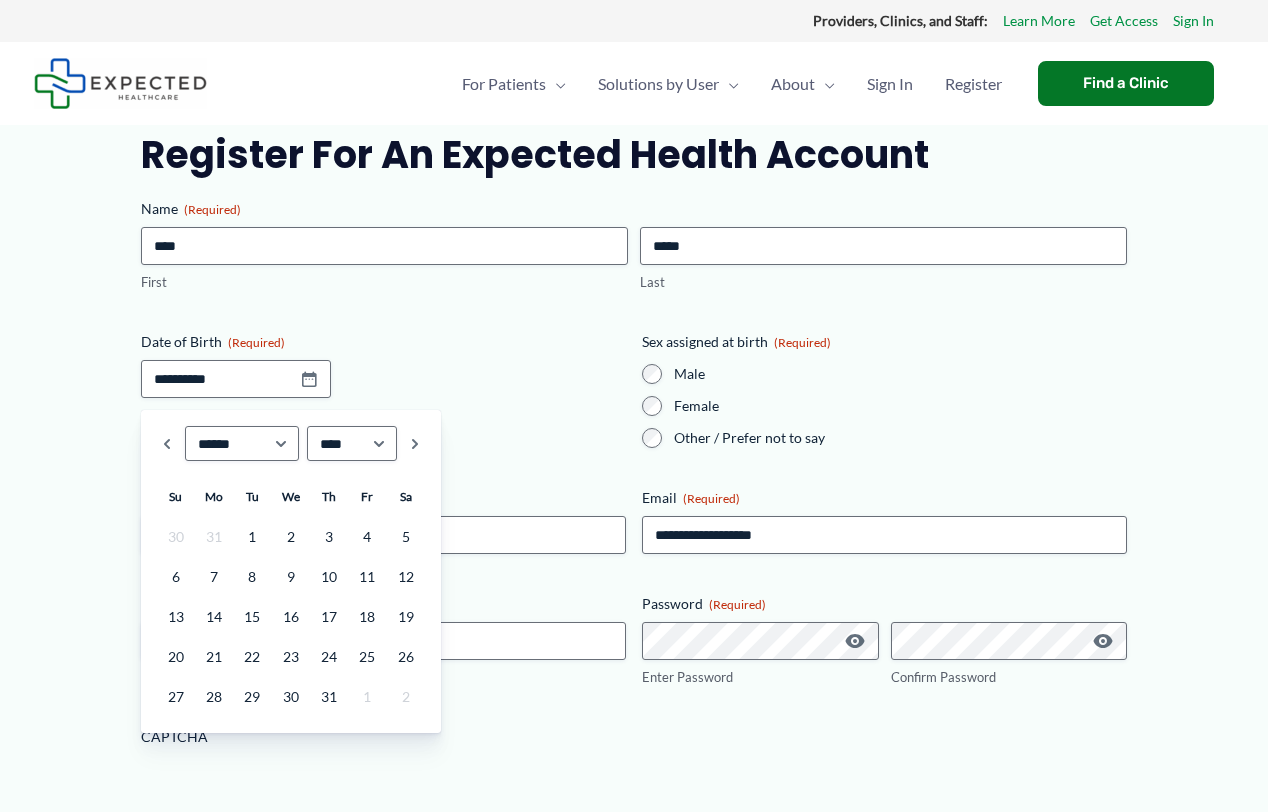 click on "**********" at bounding box center [383, 390] 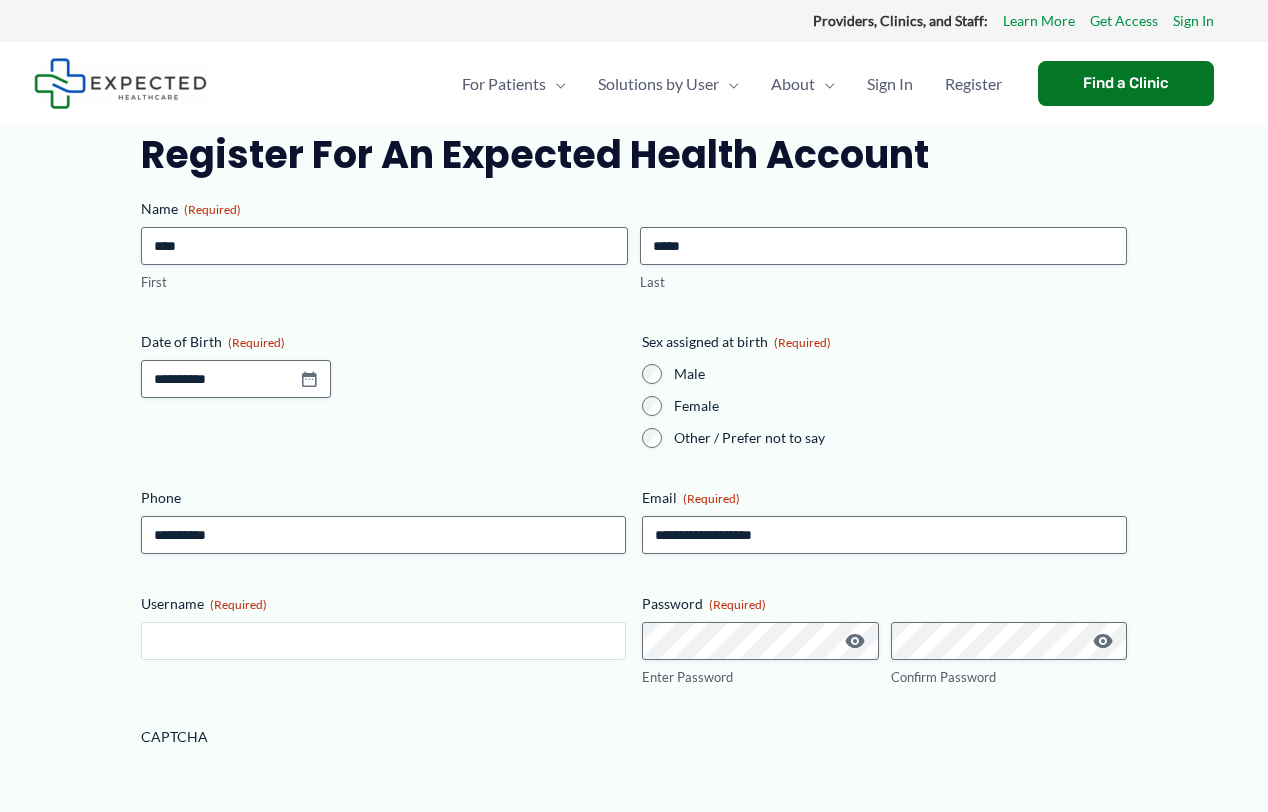 click on "Username (Required)" at bounding box center [383, 641] 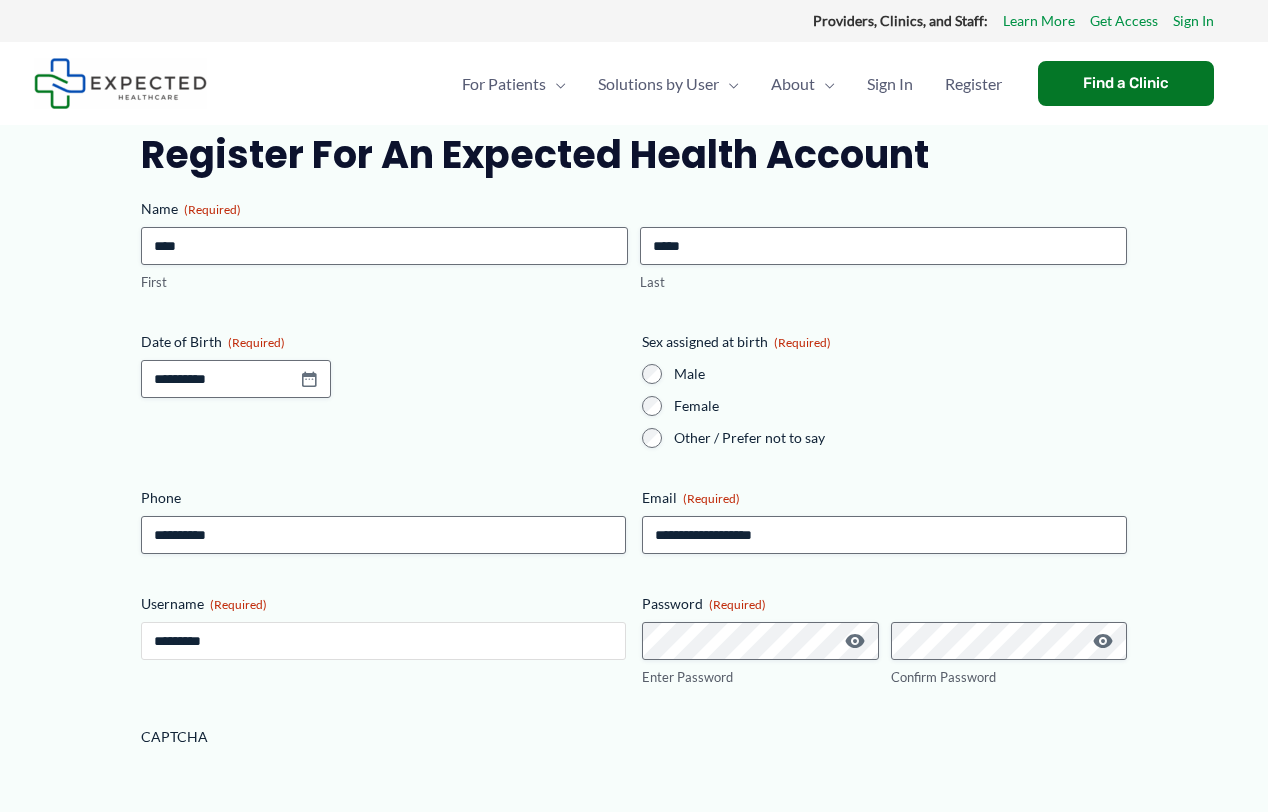 type on "*********" 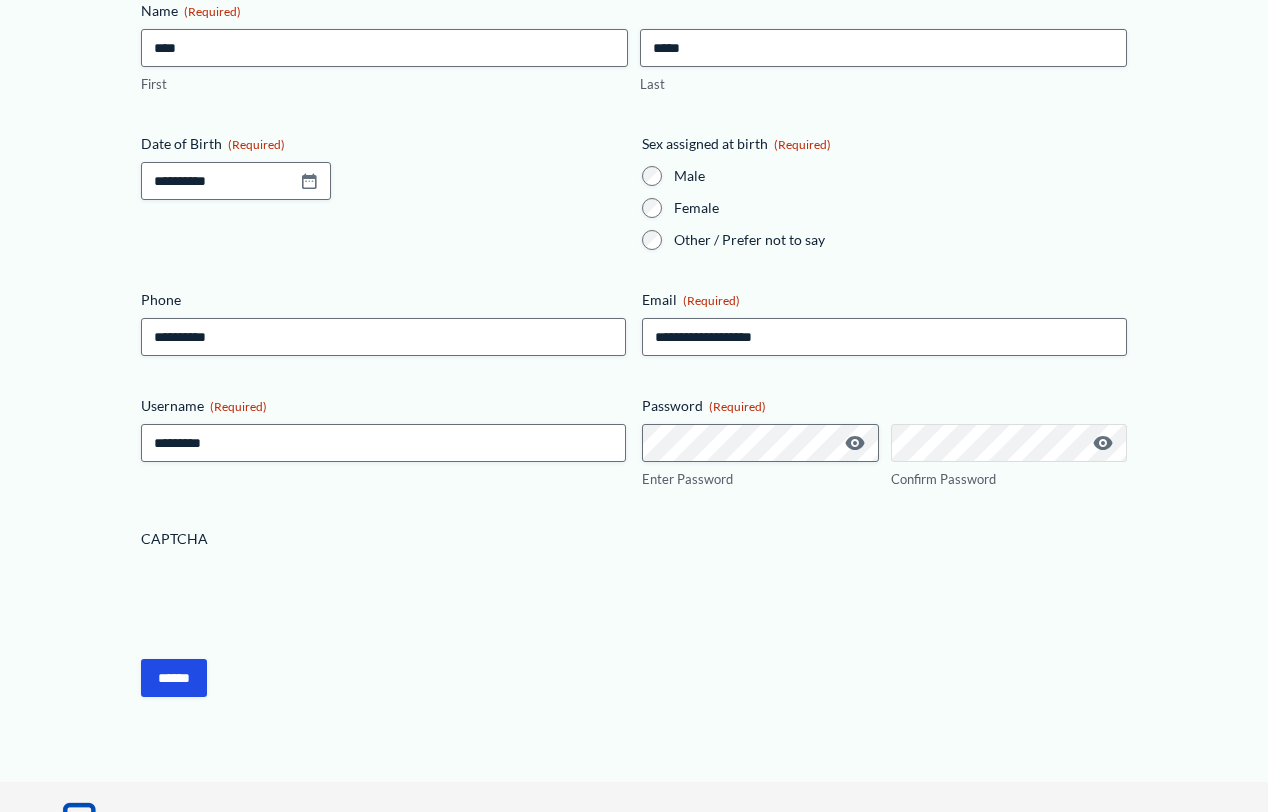 scroll, scrollTop: 200, scrollLeft: 0, axis: vertical 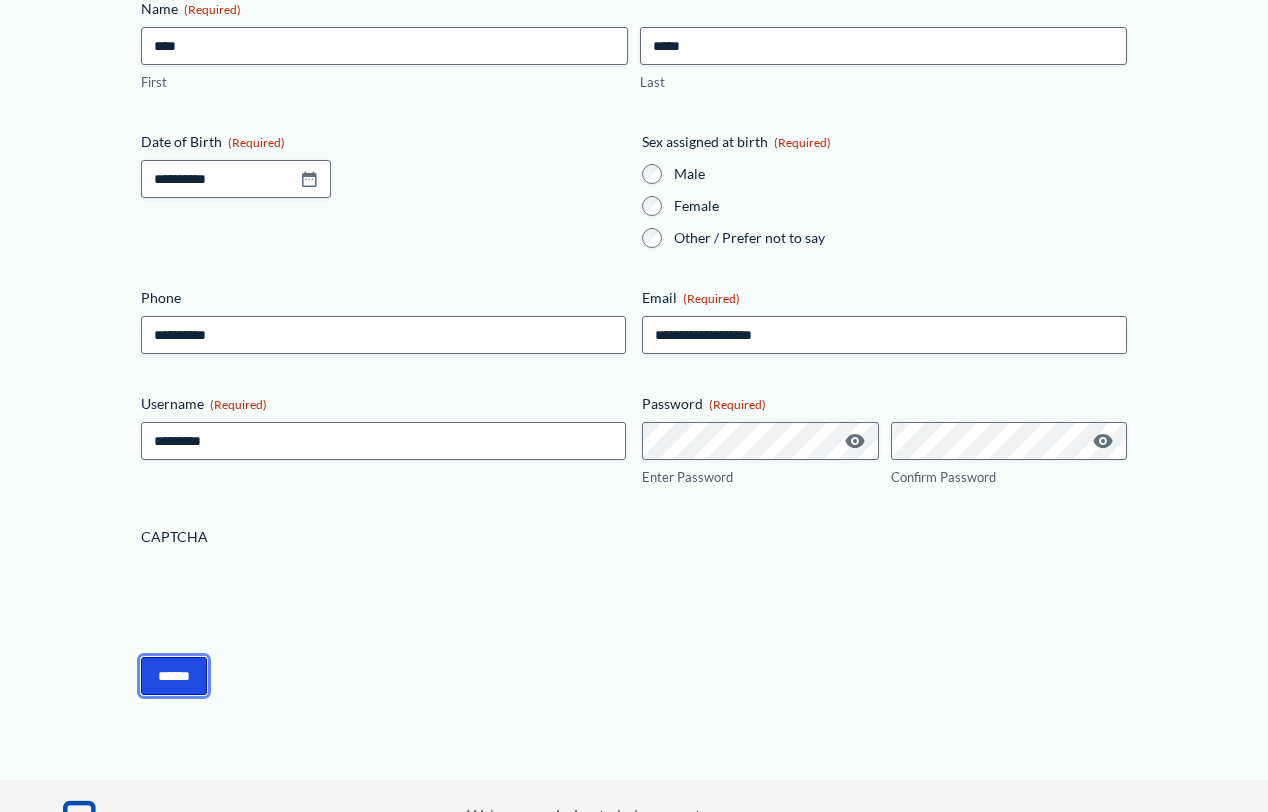 click on "******" at bounding box center (174, 676) 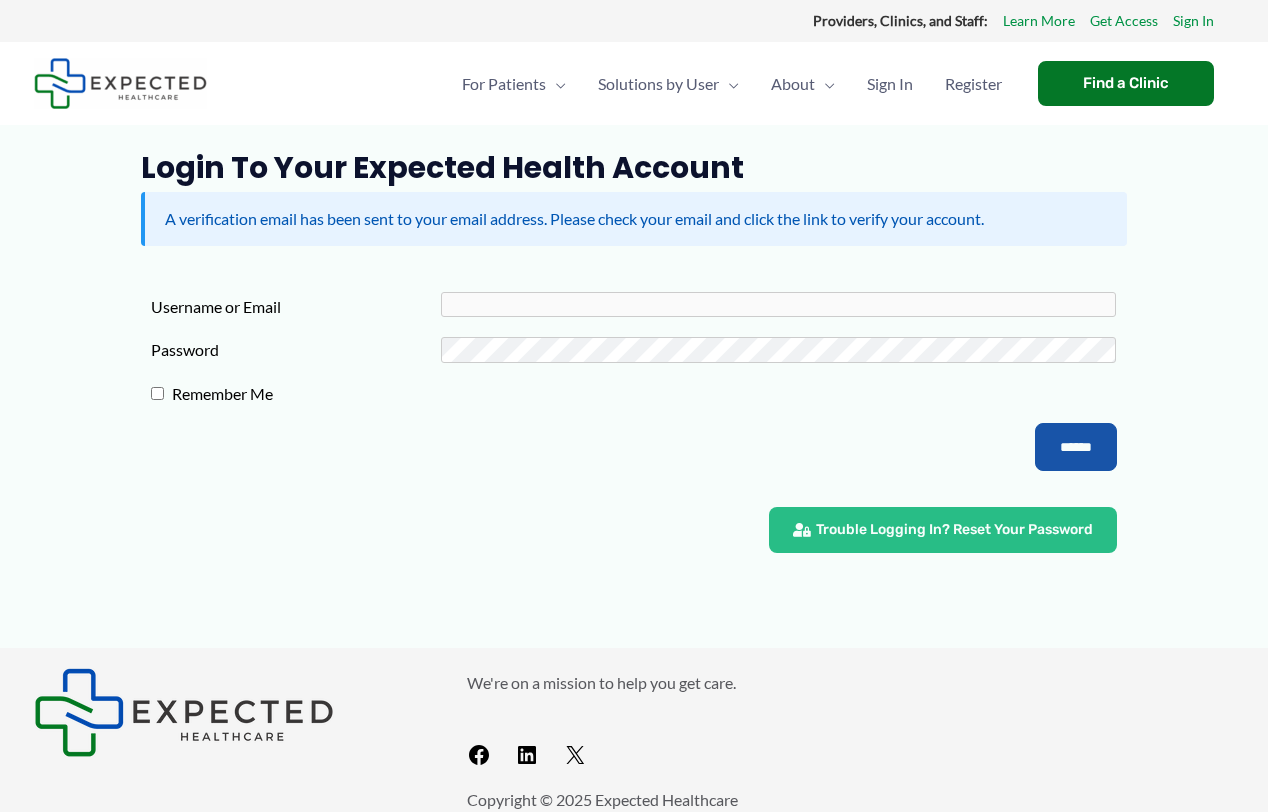 scroll, scrollTop: 0, scrollLeft: 0, axis: both 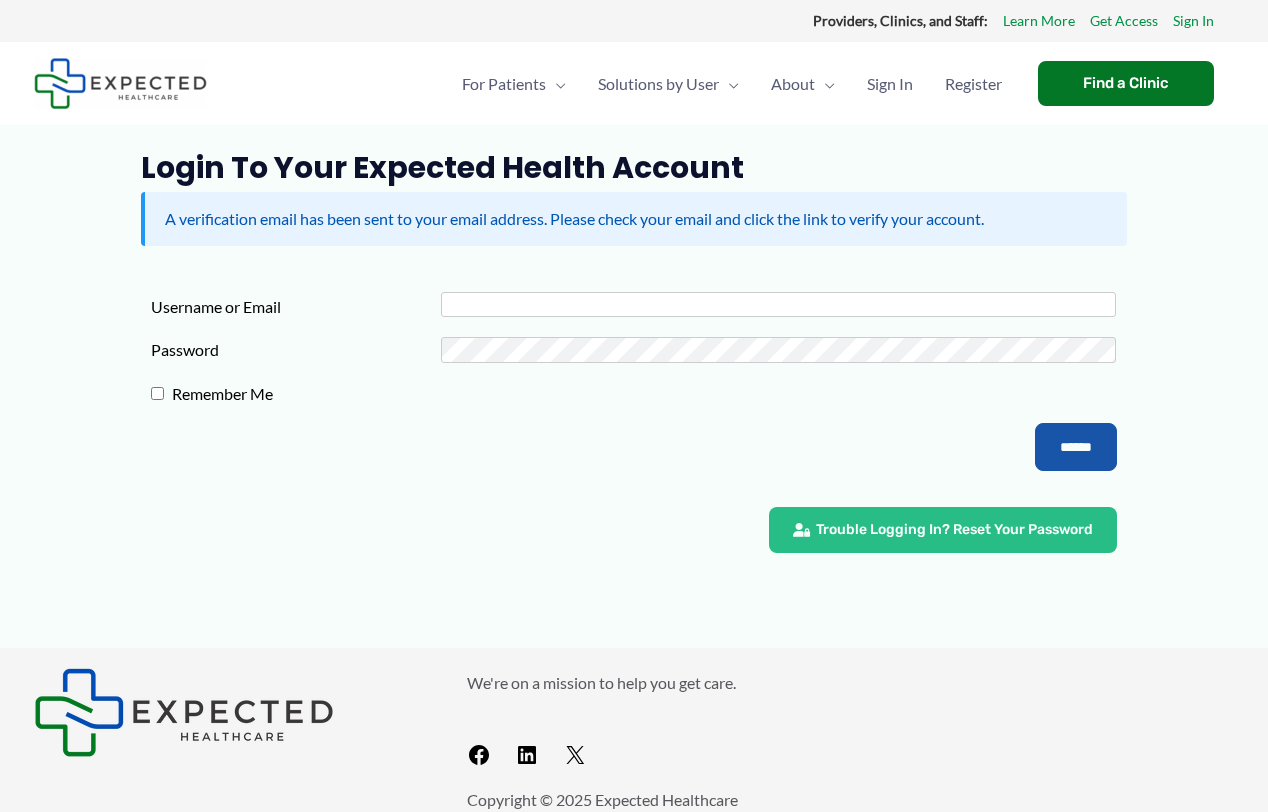 click on "Username or Email" at bounding box center [779, 304] 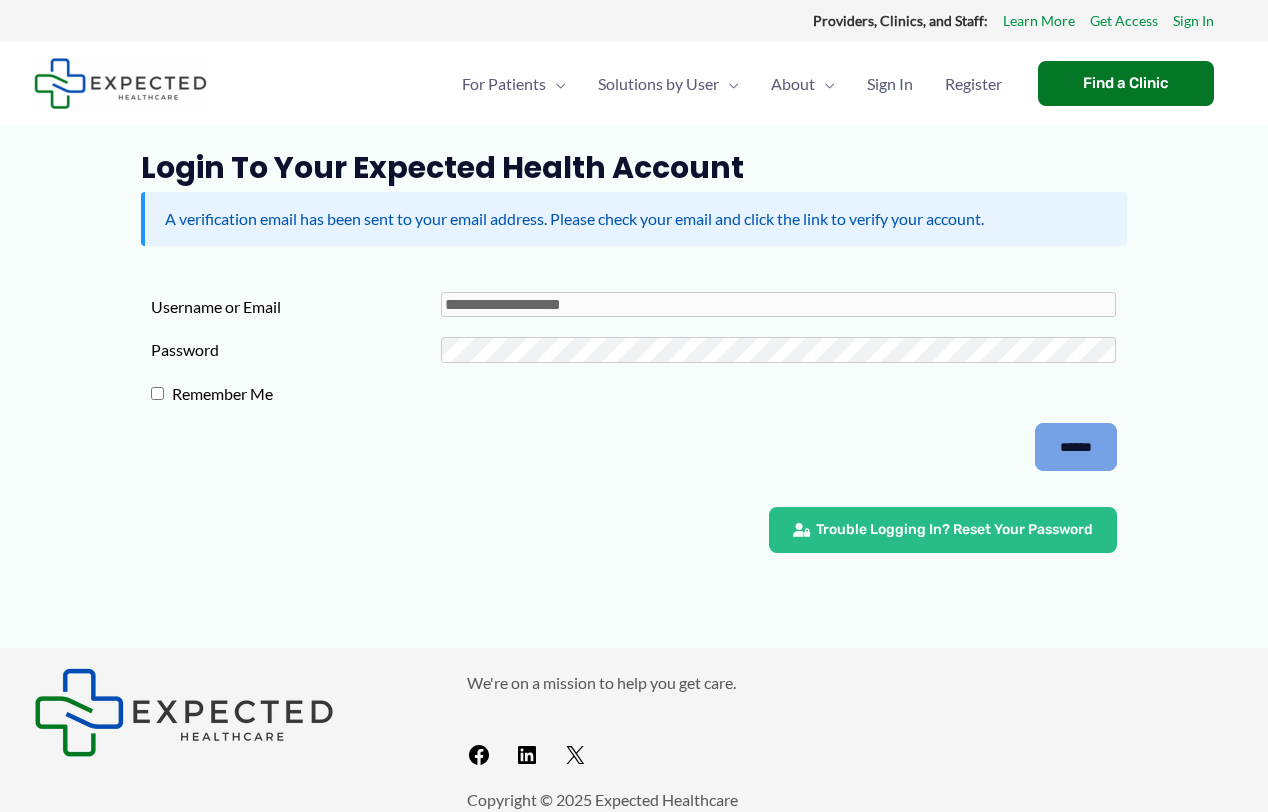click on "******" at bounding box center (1076, 447) 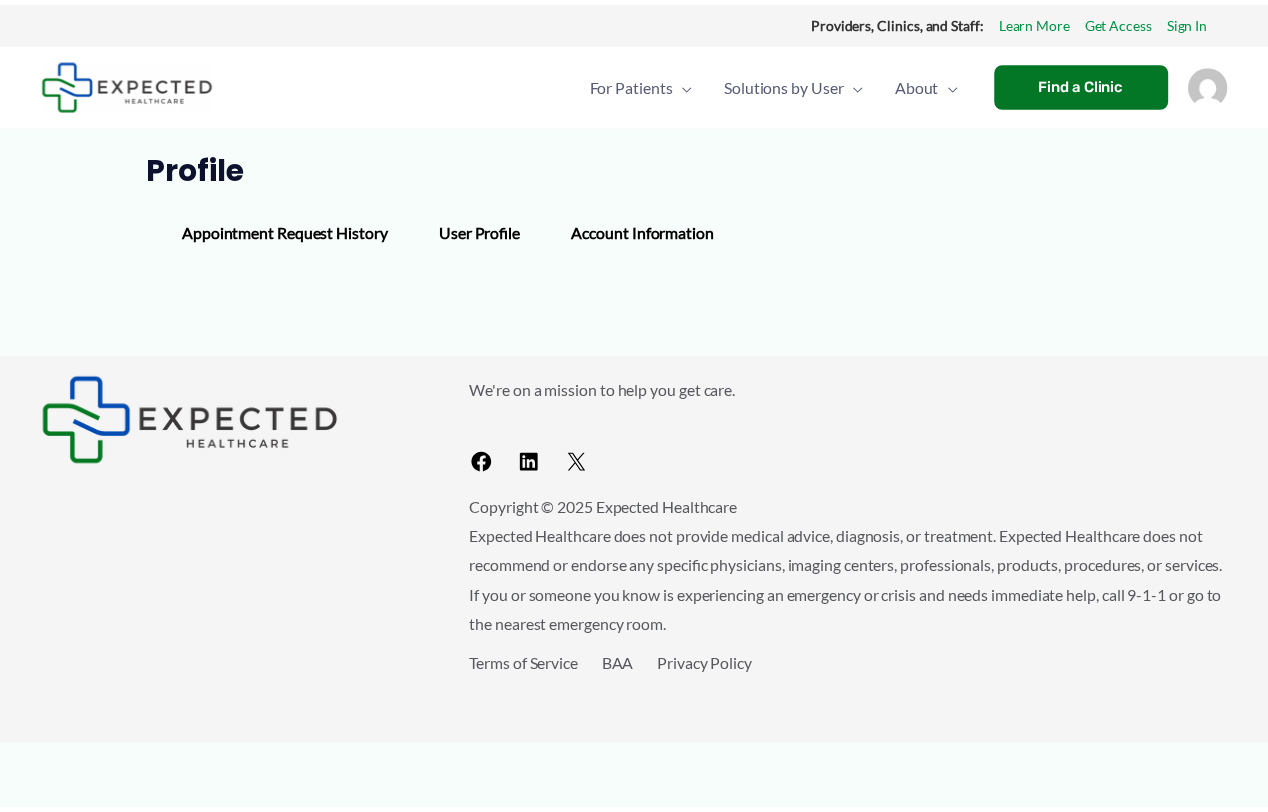 scroll, scrollTop: 0, scrollLeft: 0, axis: both 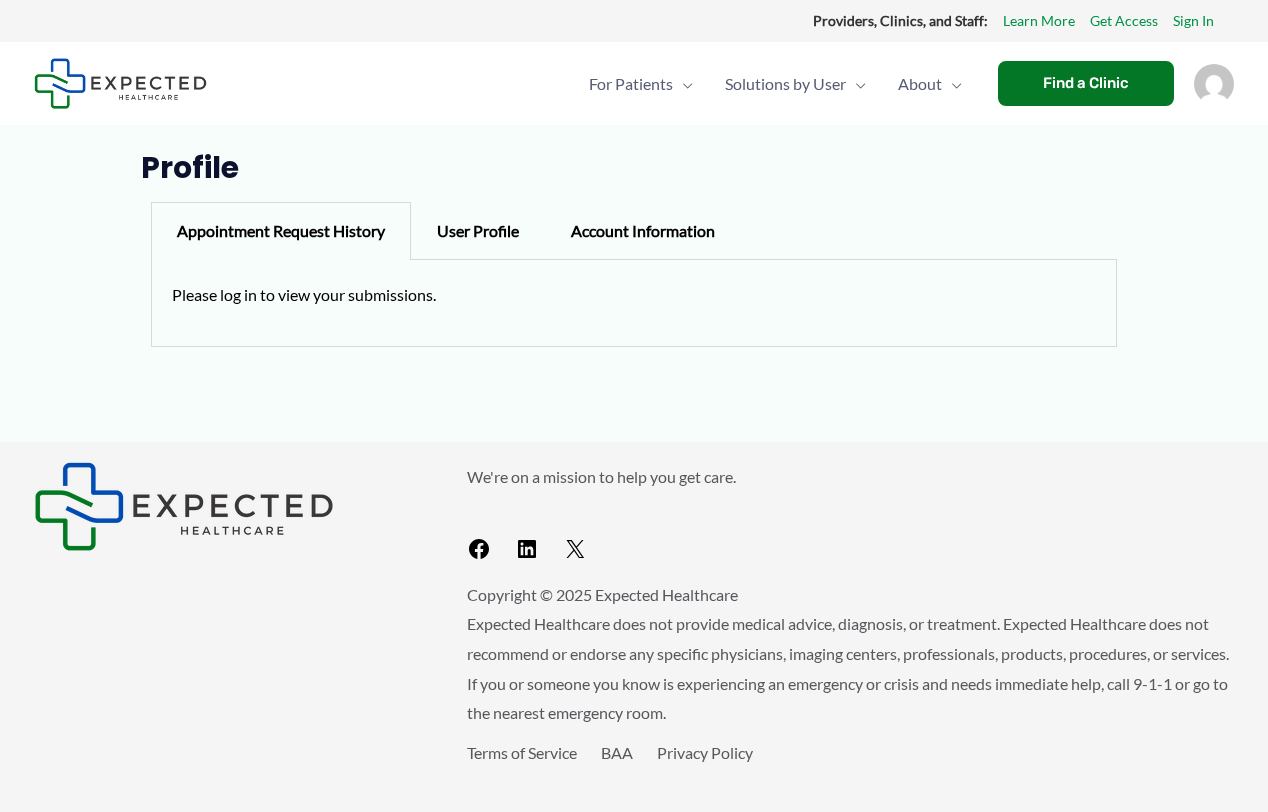 click on "User Profile" at bounding box center (478, 231) 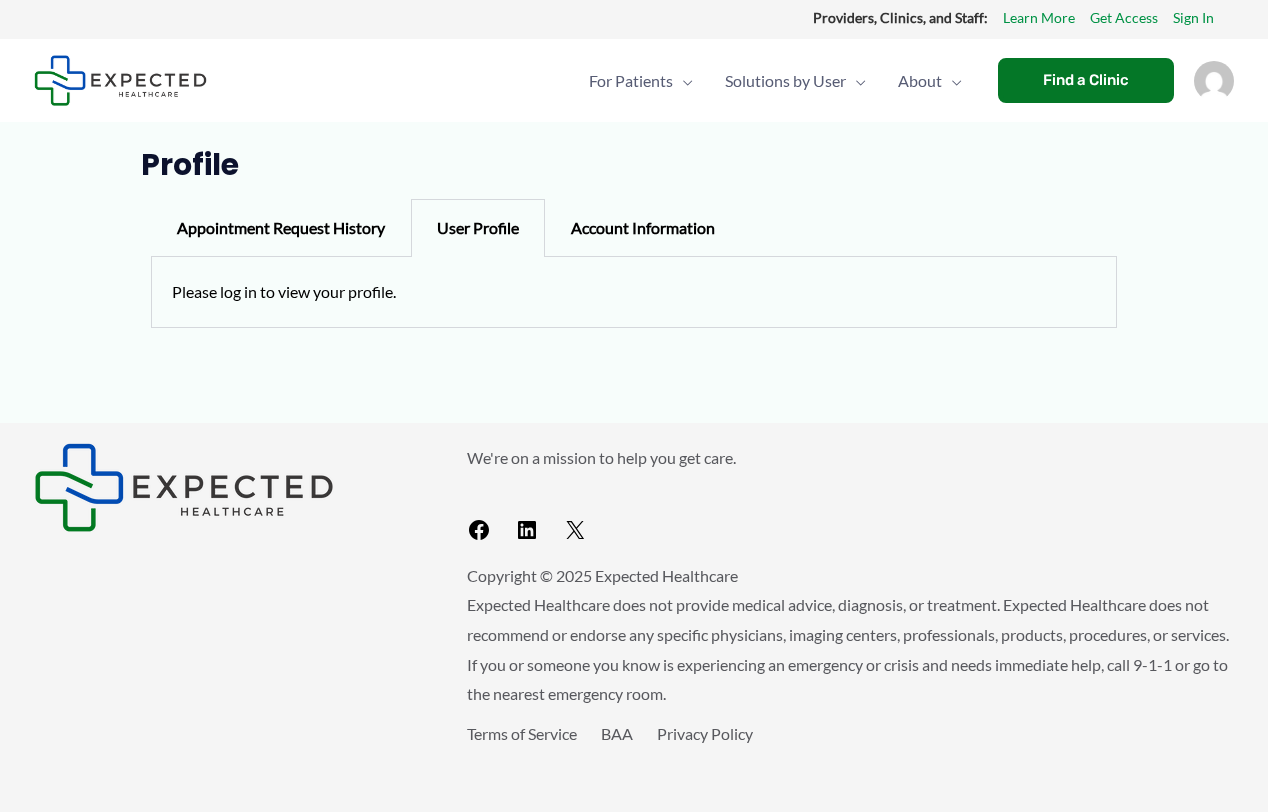 scroll, scrollTop: 4, scrollLeft: 0, axis: vertical 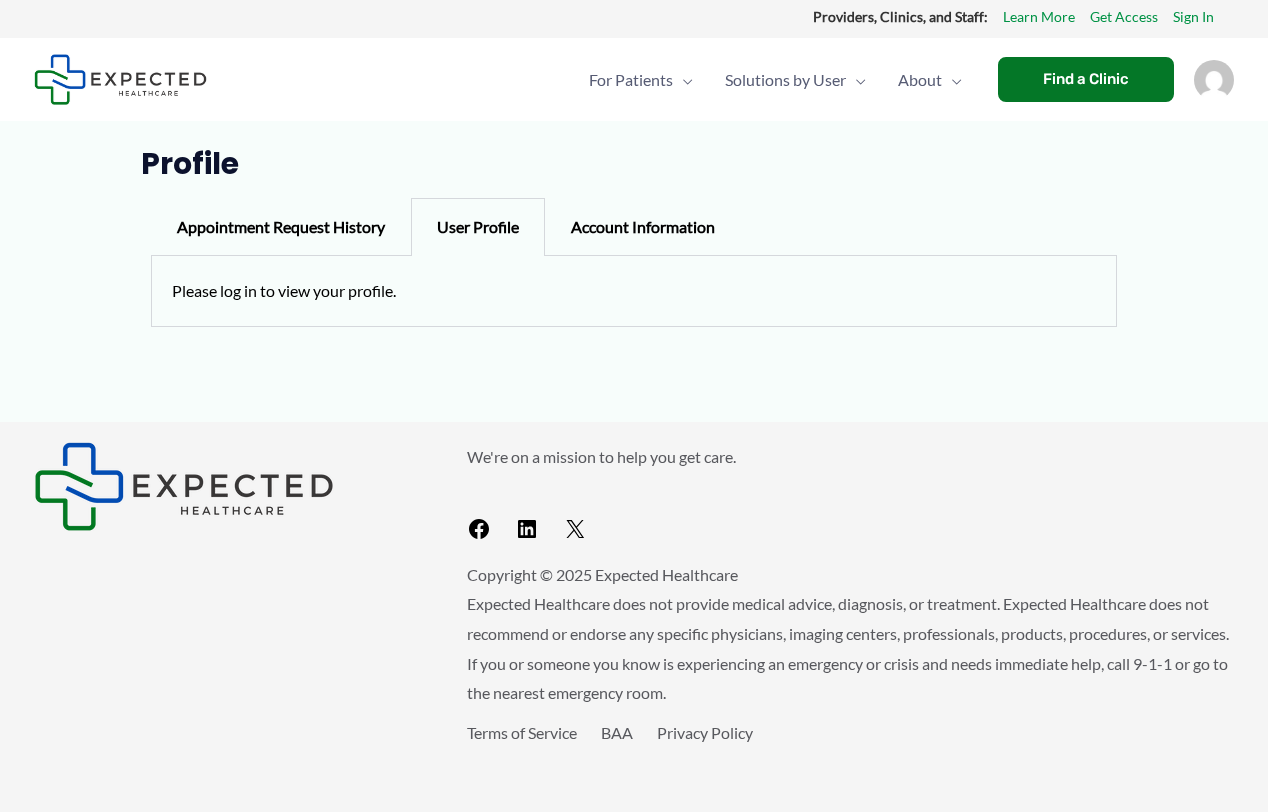 click on "Account Information" at bounding box center [643, 227] 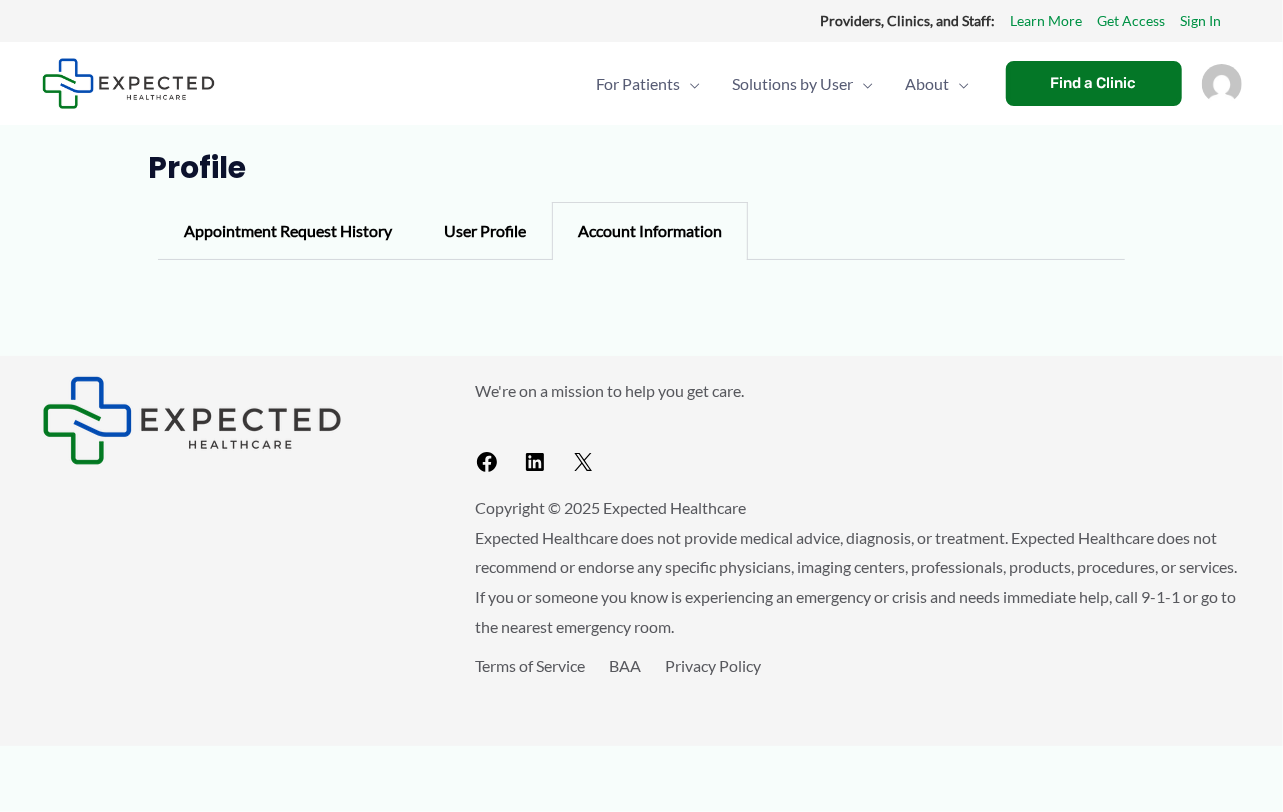 click on "Appointment Request History" at bounding box center [288, 231] 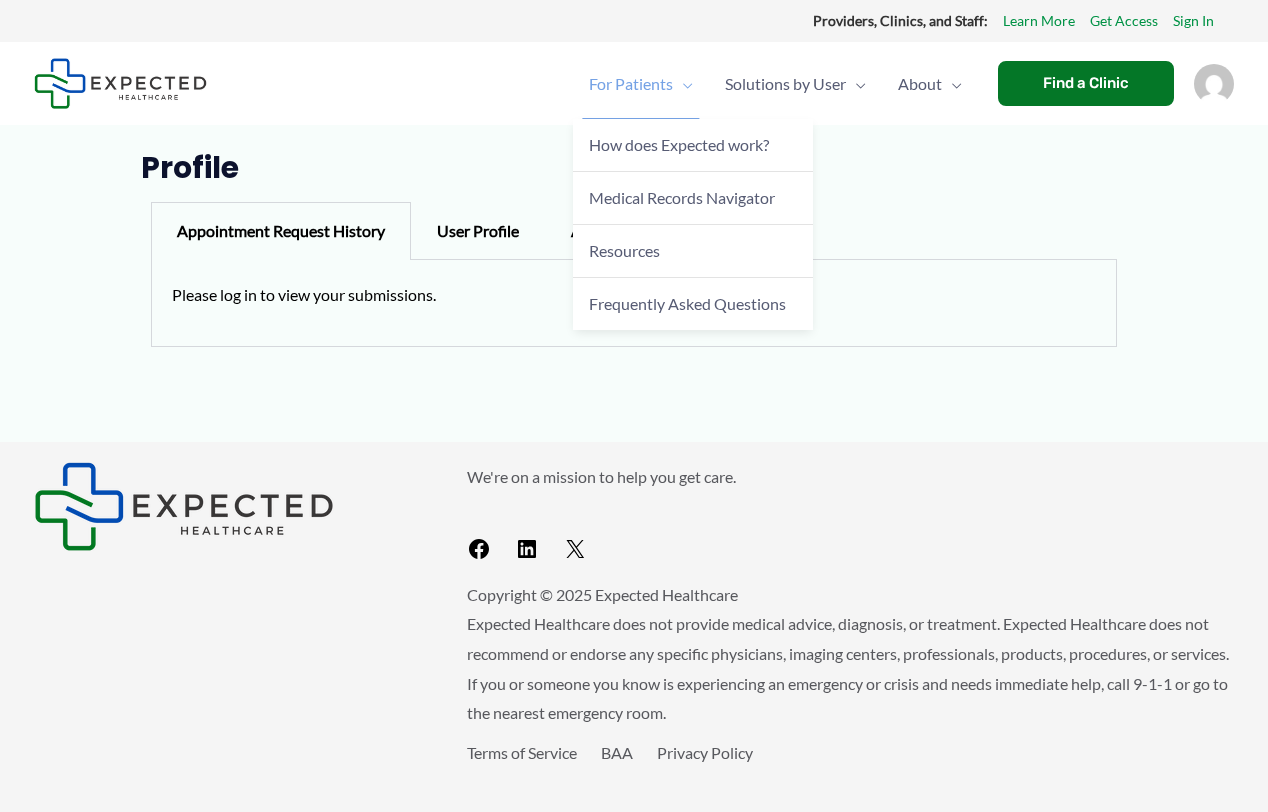 click on "For Patients" at bounding box center (631, 84) 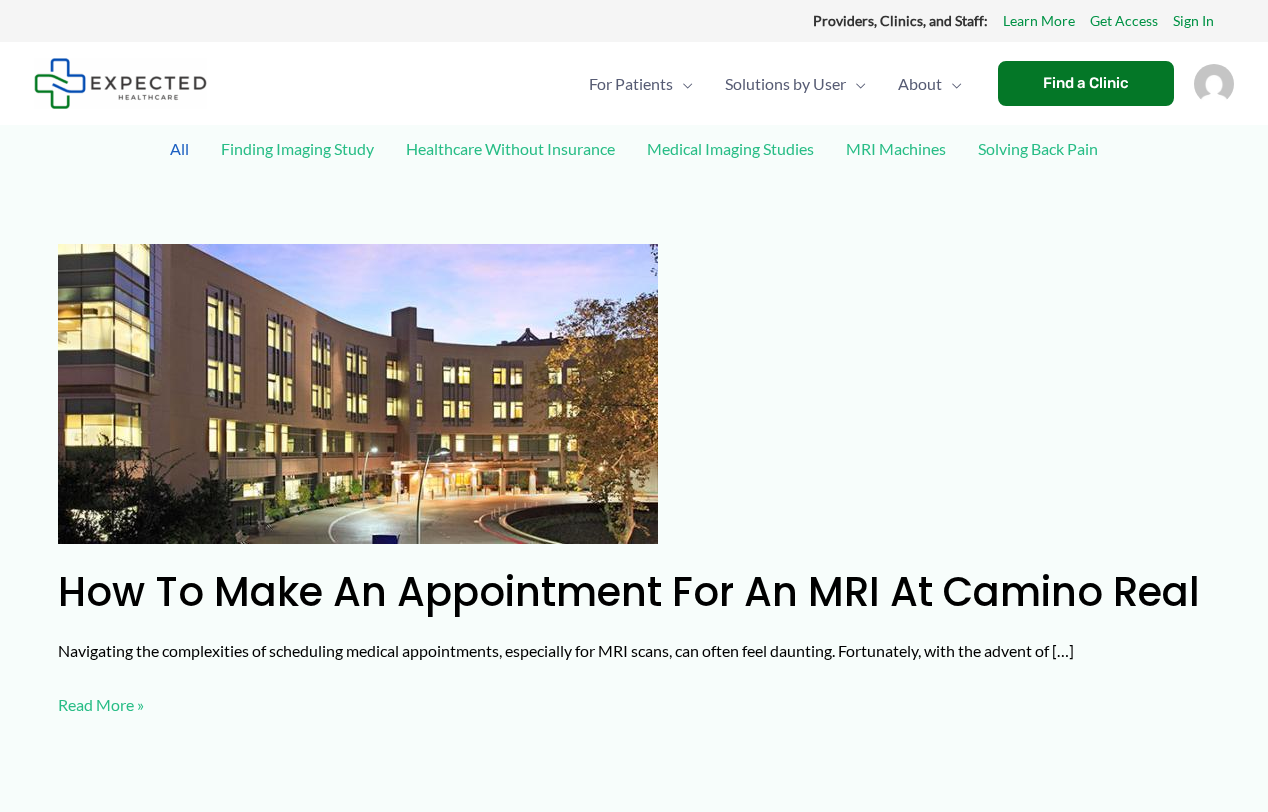 scroll, scrollTop: 0, scrollLeft: 0, axis: both 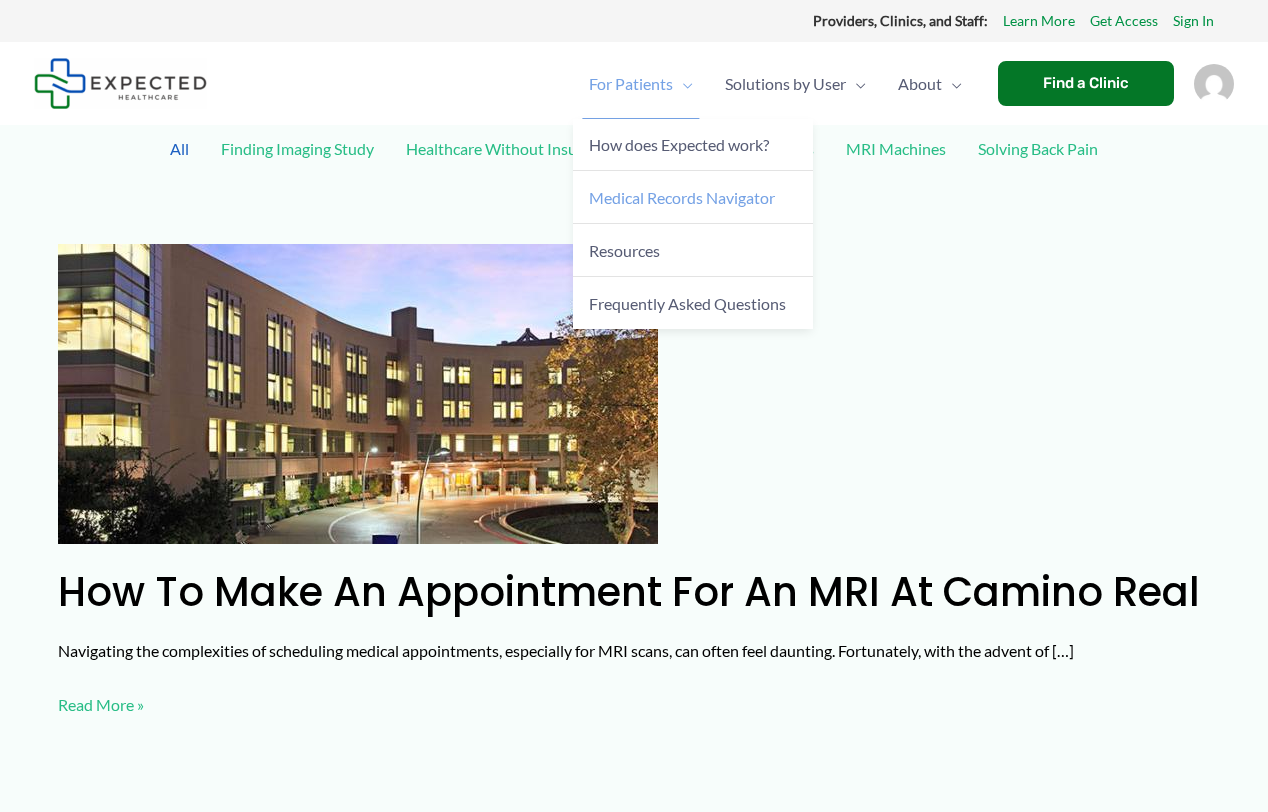 click on "Medical Records Navigator" at bounding box center [682, 197] 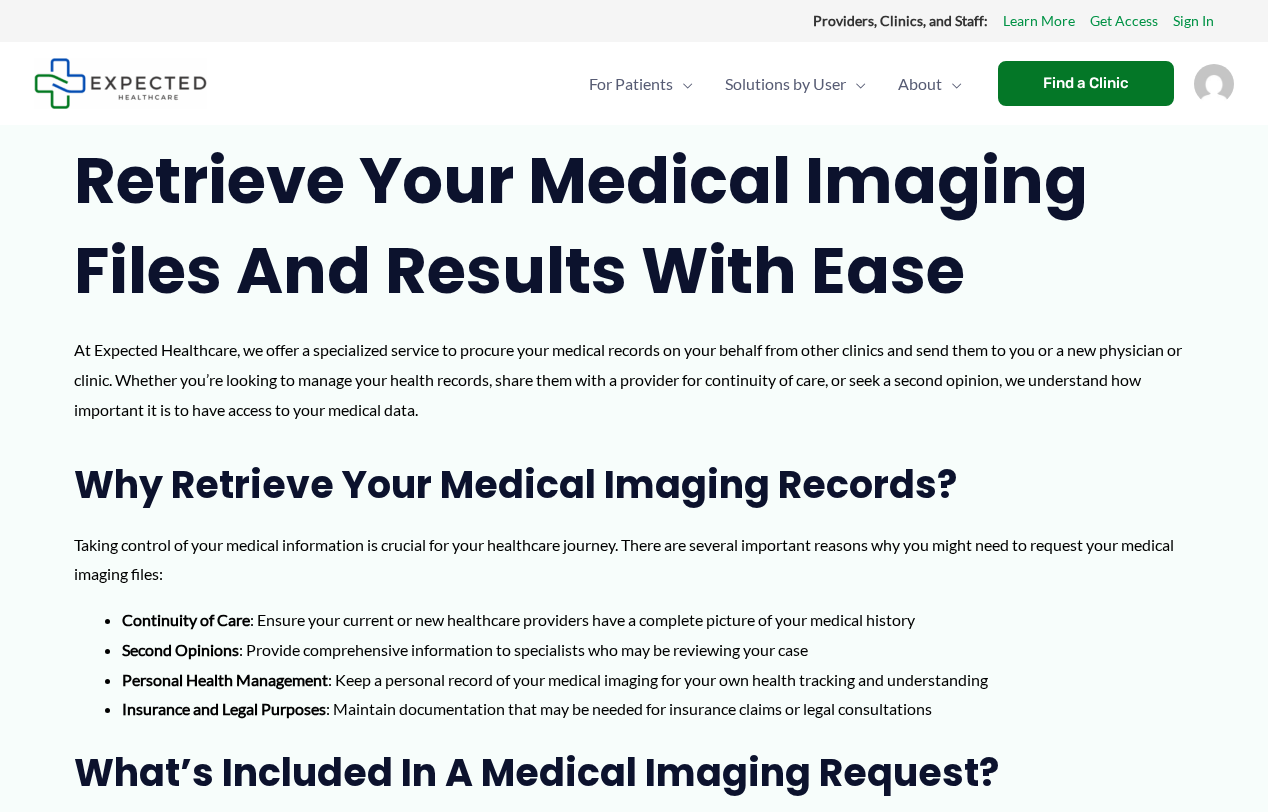 scroll, scrollTop: 0, scrollLeft: 0, axis: both 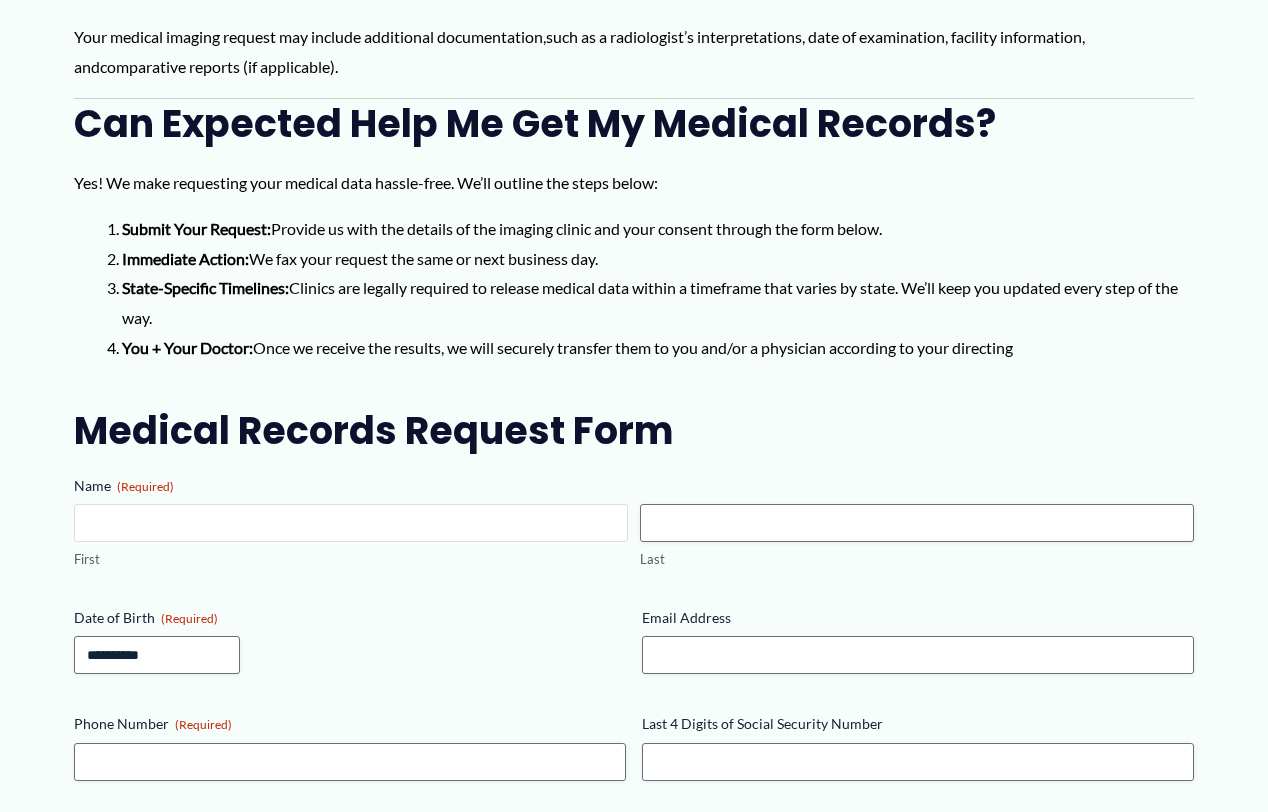 click on "First" at bounding box center (351, 523) 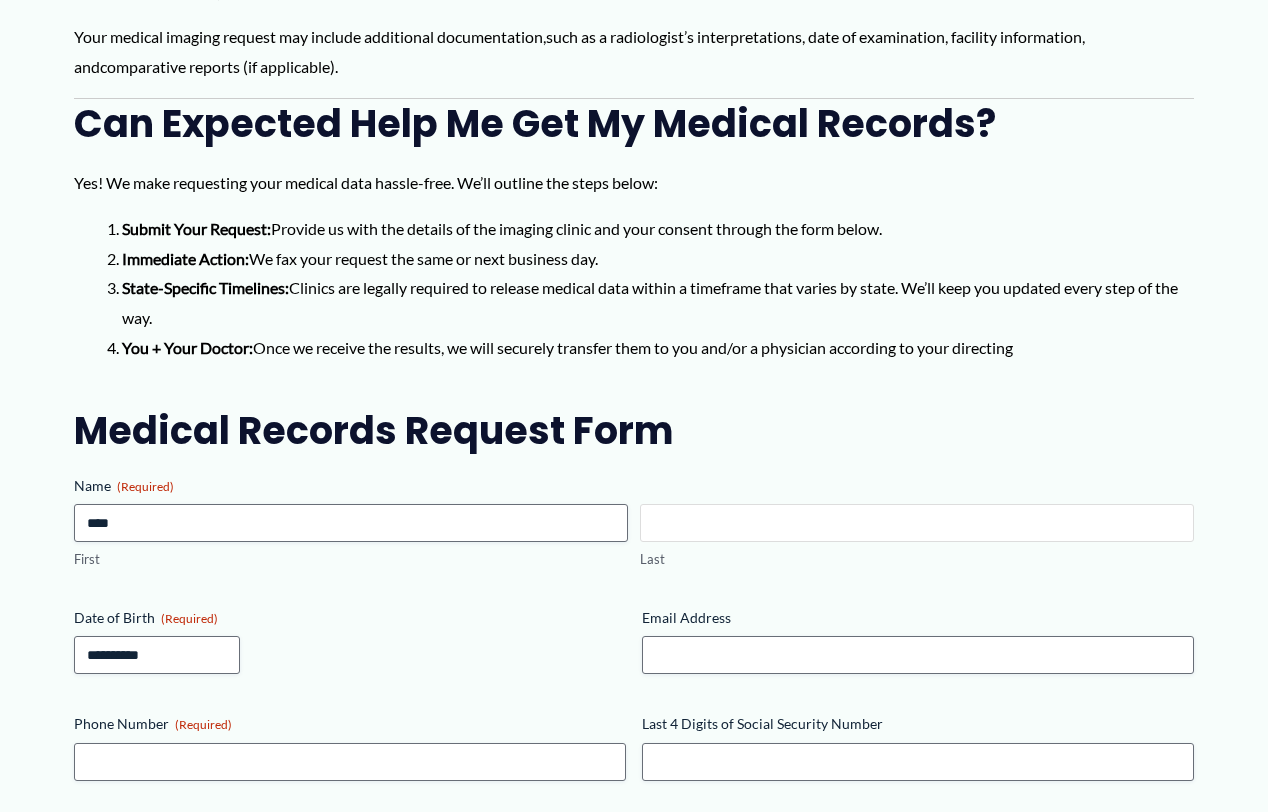 type on "*****" 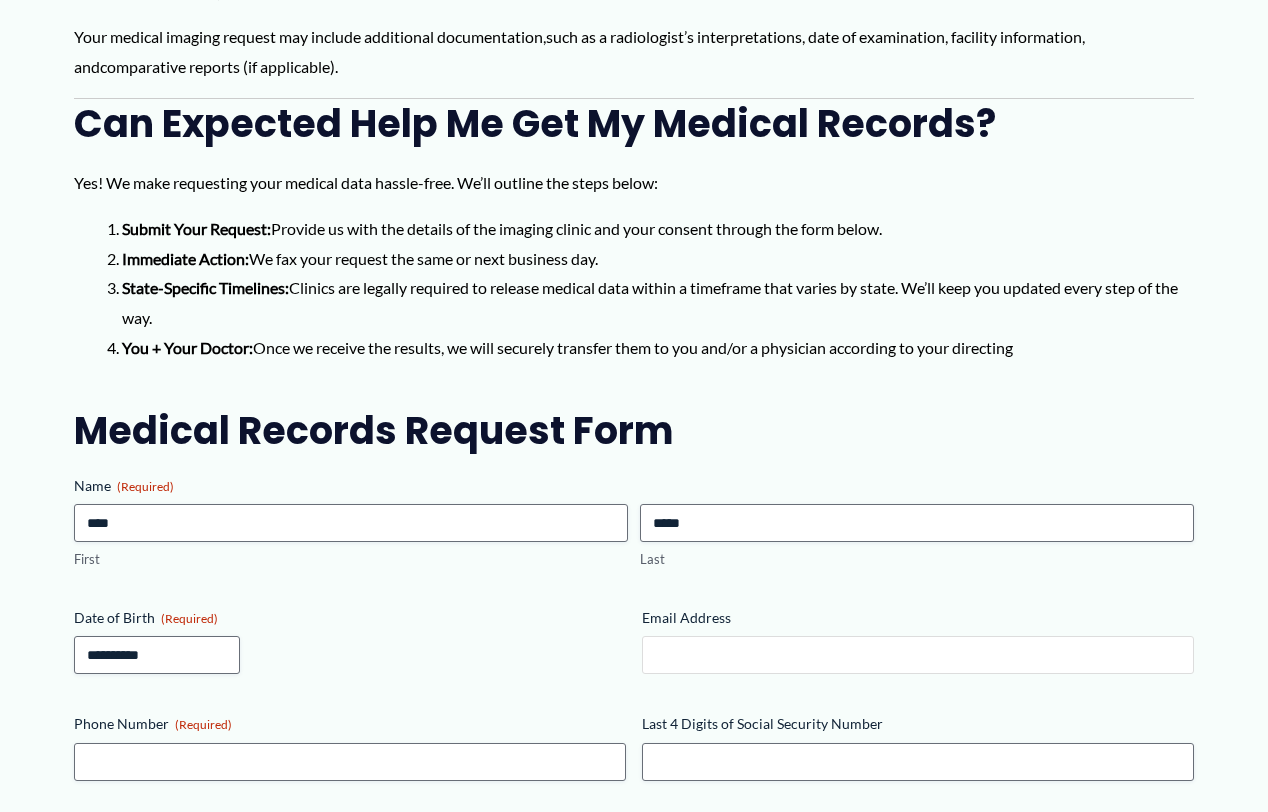 type on "**********" 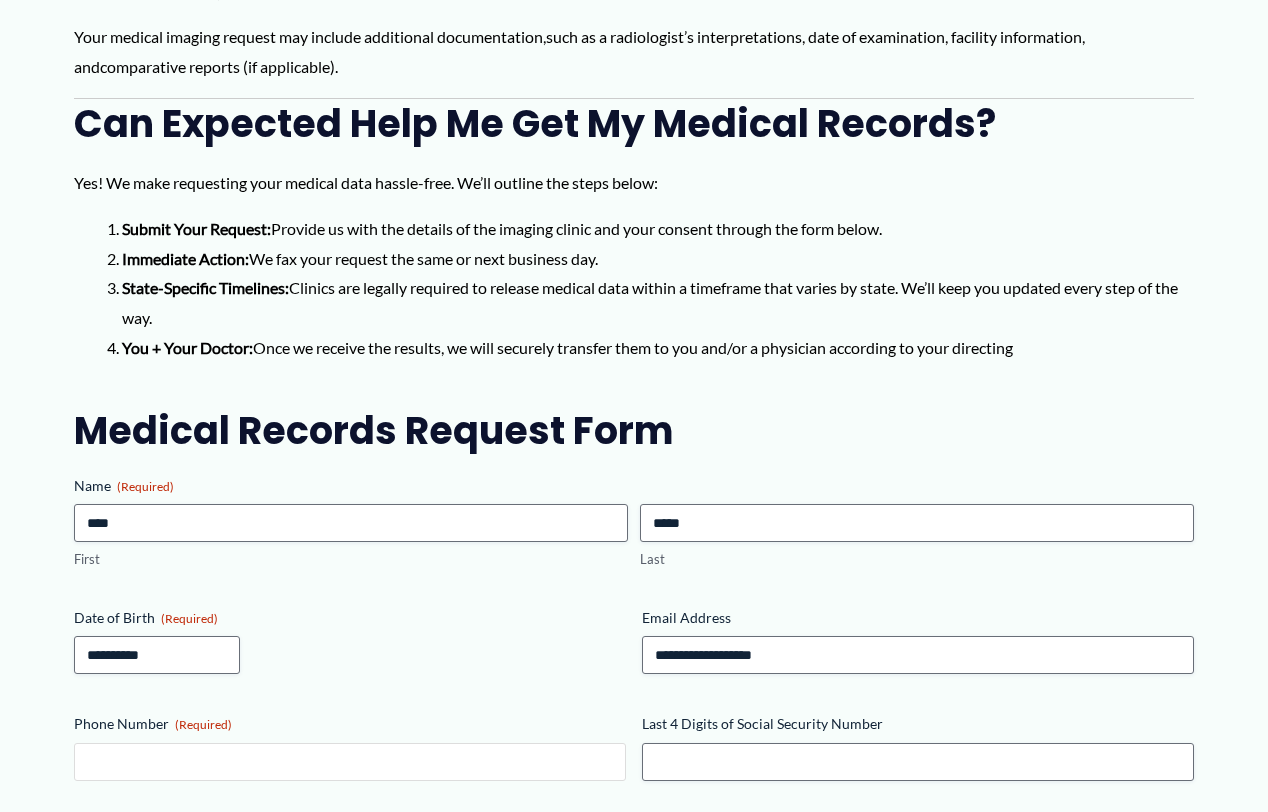 type on "**********" 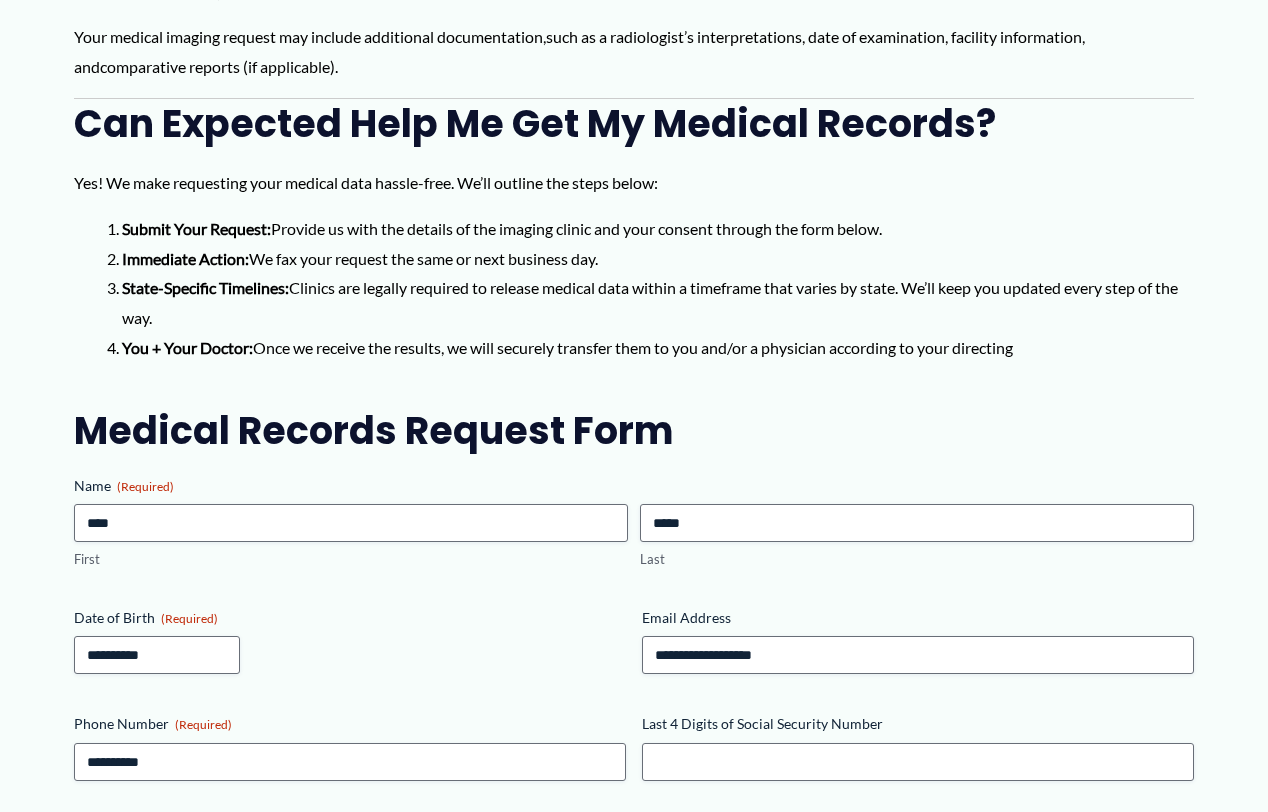 type on "**********" 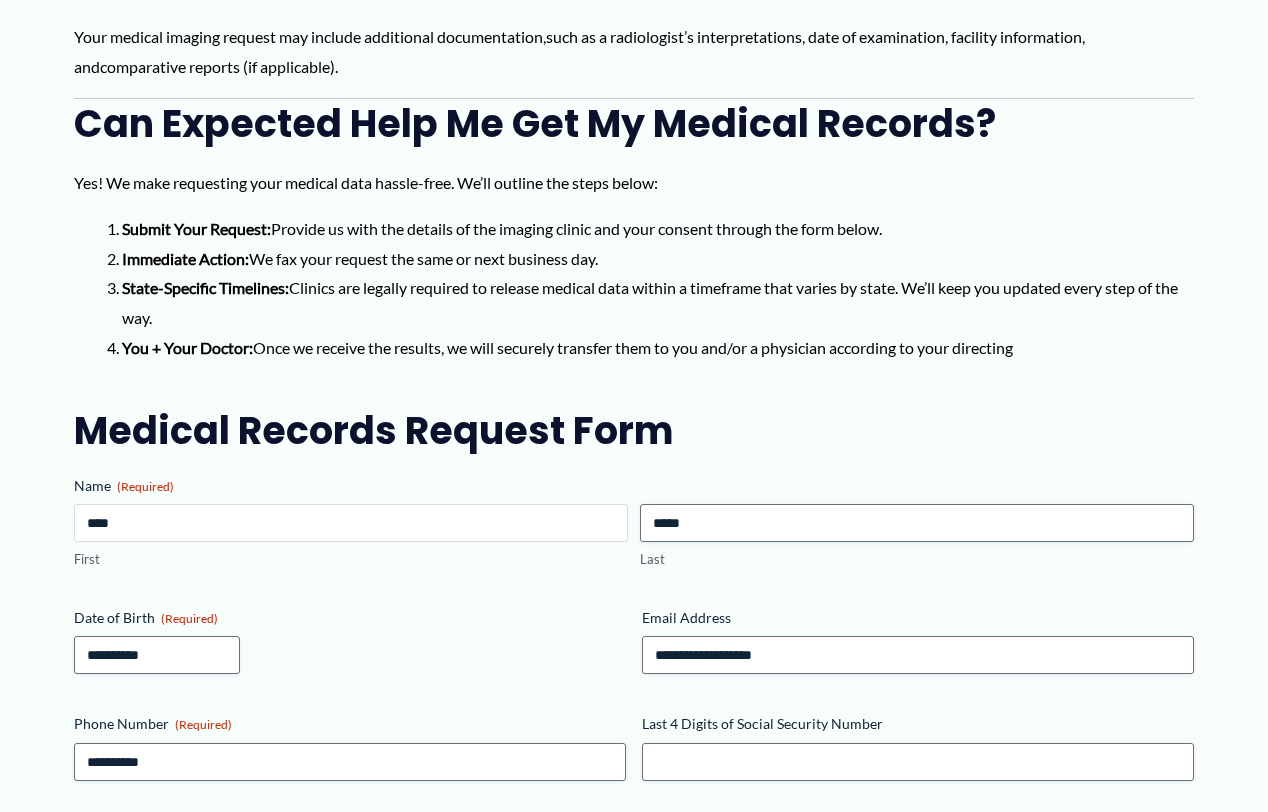 type on "**********" 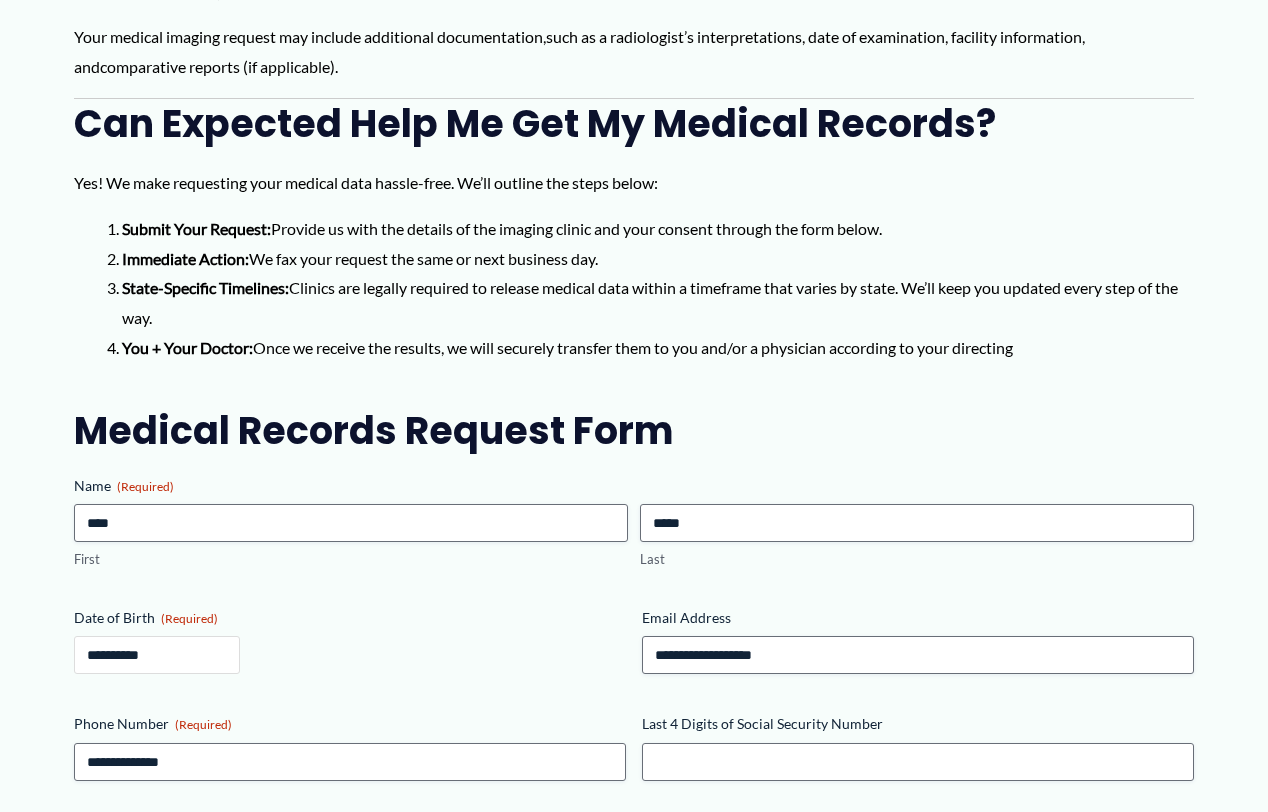 click on "Providers, Clinics, and Staff:
Learn More
Get Access
Sign In
Skip to content
For Patients Menu Toggle
How does Expected work? 	 Medical Records Navigator 	 Resources 	 Frequently Asked Questions
Solutions by User Menu Toggle
Referral Management Platform for Clinics 	 Referring Providers 	 Medical Records Request for Attorneys
About Menu Toggle
About Us 	 Contact Us 	 Careers
Find a Clinic
Find a Clinic
Profile
Log out
Main Menu" at bounding box center [634, 1851] 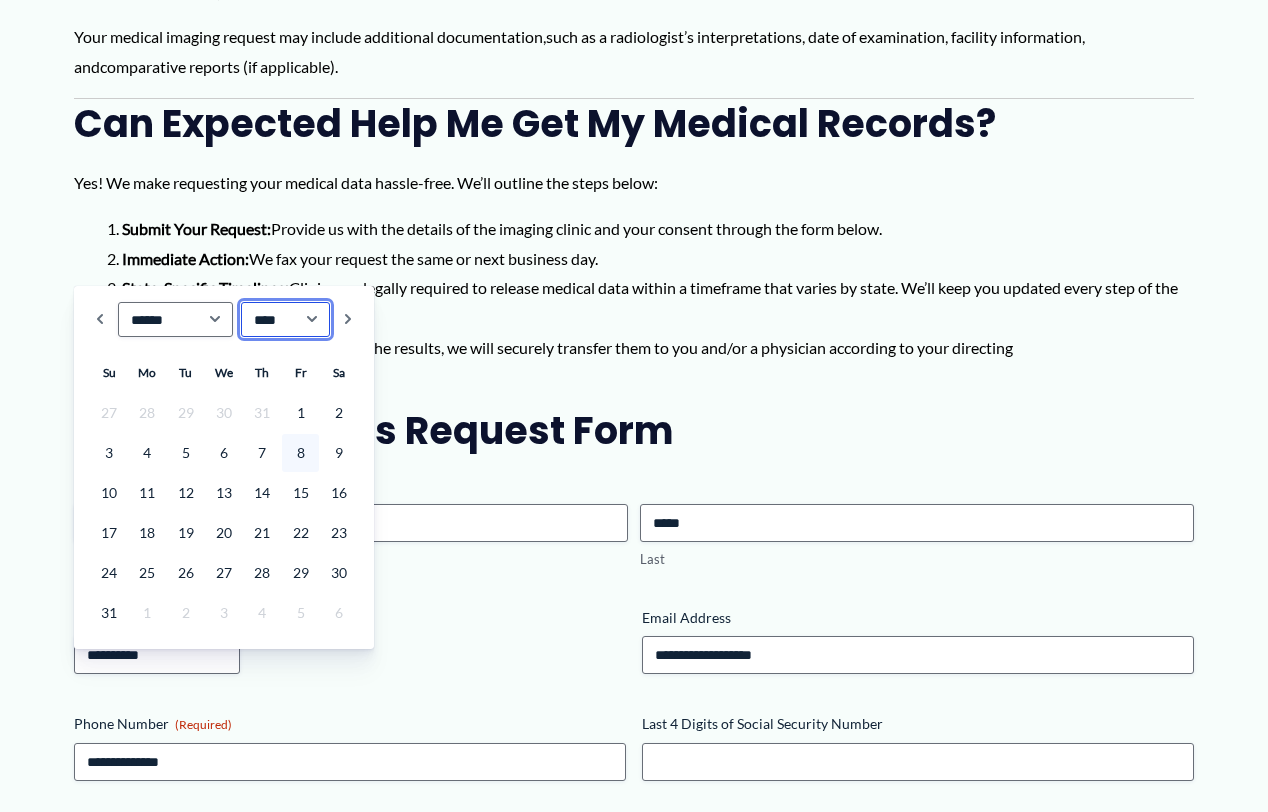 click on "**** **** **** **** **** **** **** **** **** **** **** **** **** **** **** **** **** **** **** **** **** **** **** **** **** **** **** **** **** **** **** **** **** **** **** **** **** **** **** **** **** **** **** **** **** **** **** **** **** **** **** **** **** **** **** **** **** **** **** **** **** **** **** **** **** **** **** **** **** **** **** **** **** **** **** **** **** **** **** **** **** **** **** **** **** **** **** **** **** **** **** **** **** **** **** **** **** **** **** **** **** **** **** **** **** **** **** **** **** **** **** **** **** **** **** **** **** **** **** **** ****" at bounding box center [286, 319] 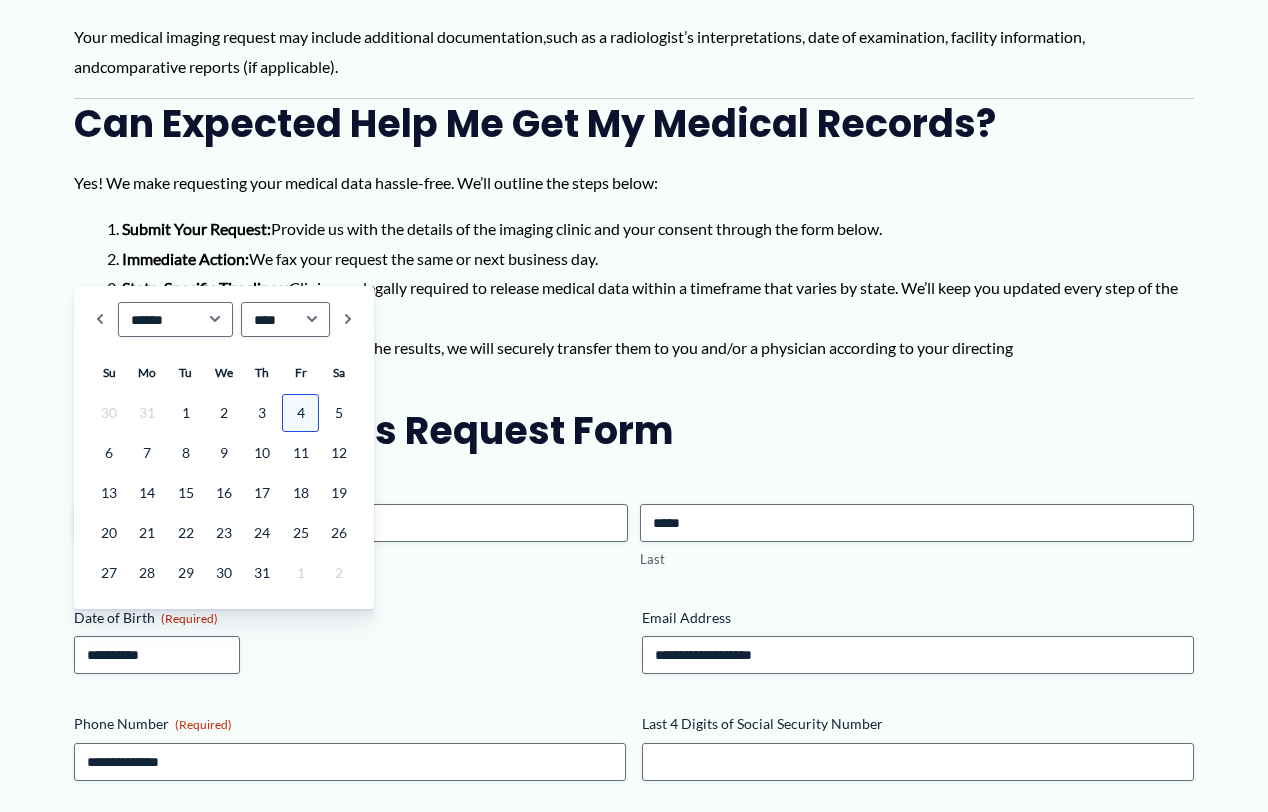 click on "4" at bounding box center [300, 413] 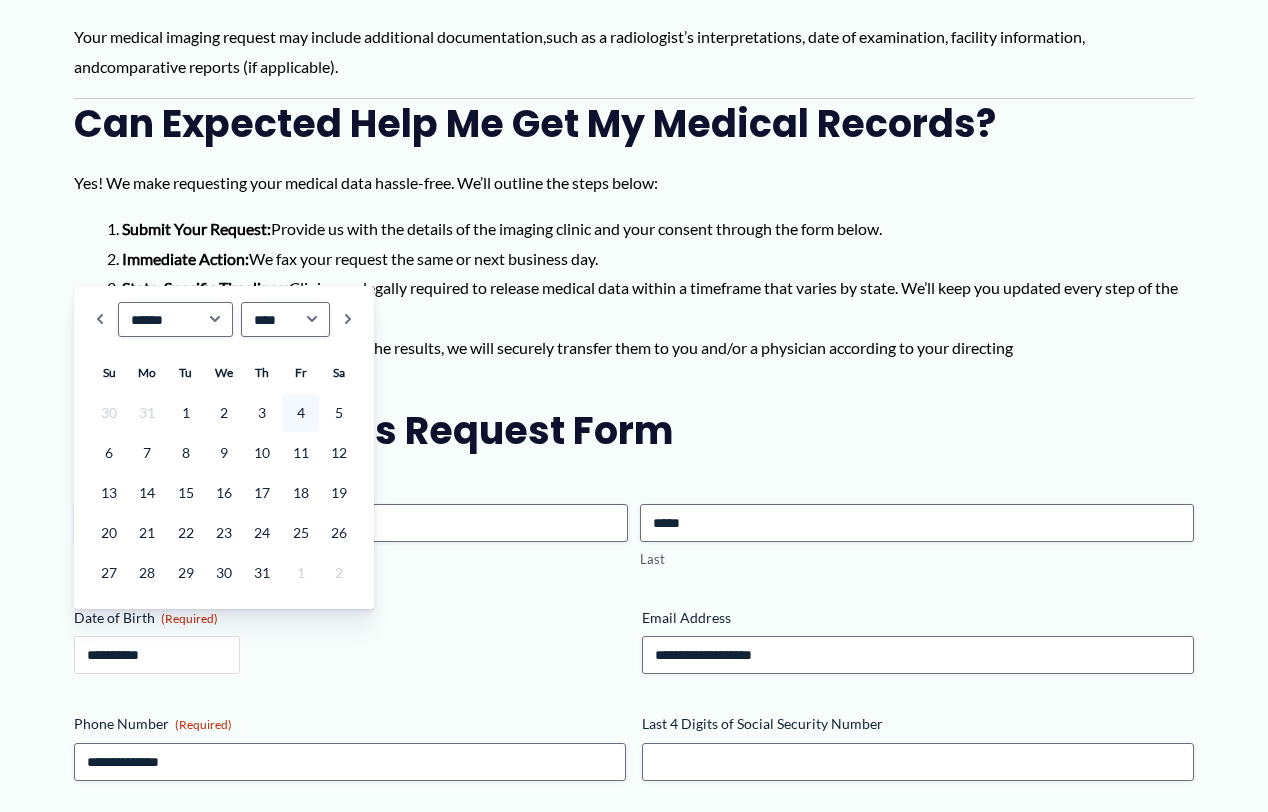 type on "**********" 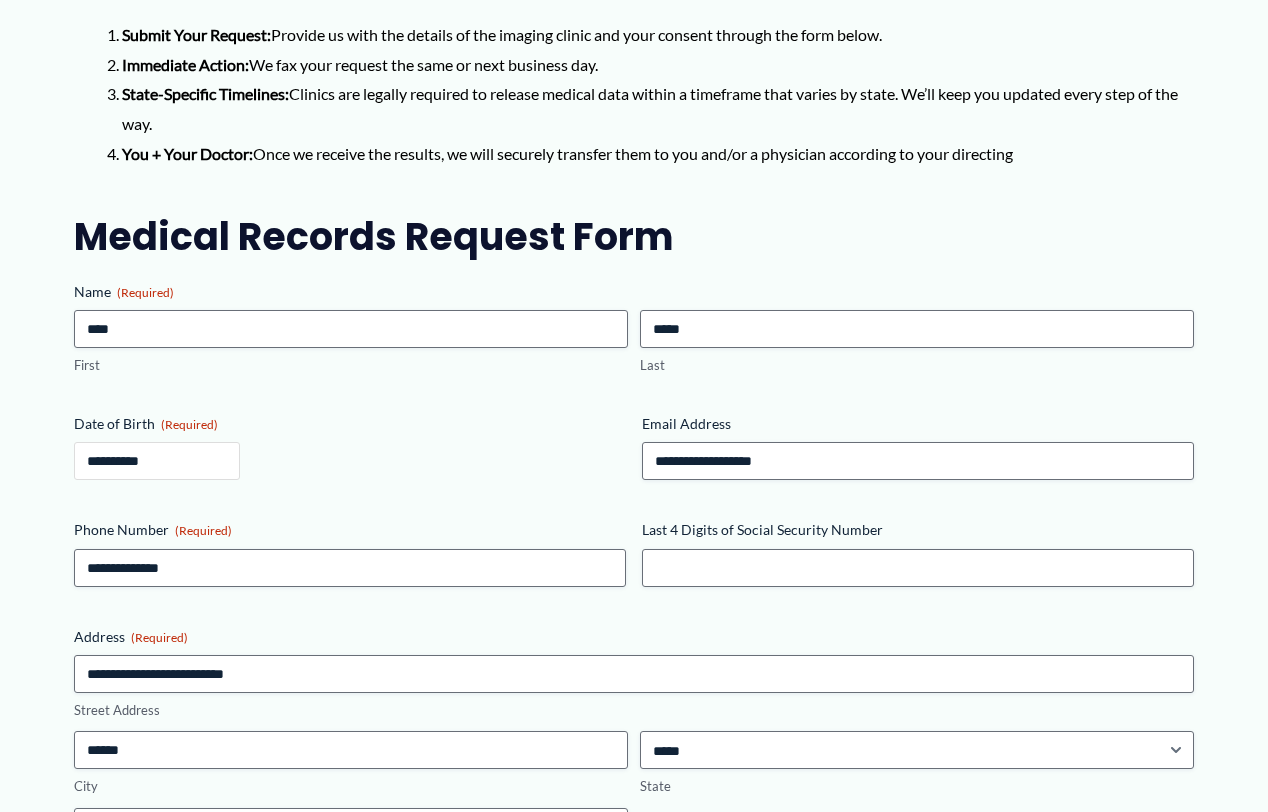 scroll, scrollTop: 1100, scrollLeft: 0, axis: vertical 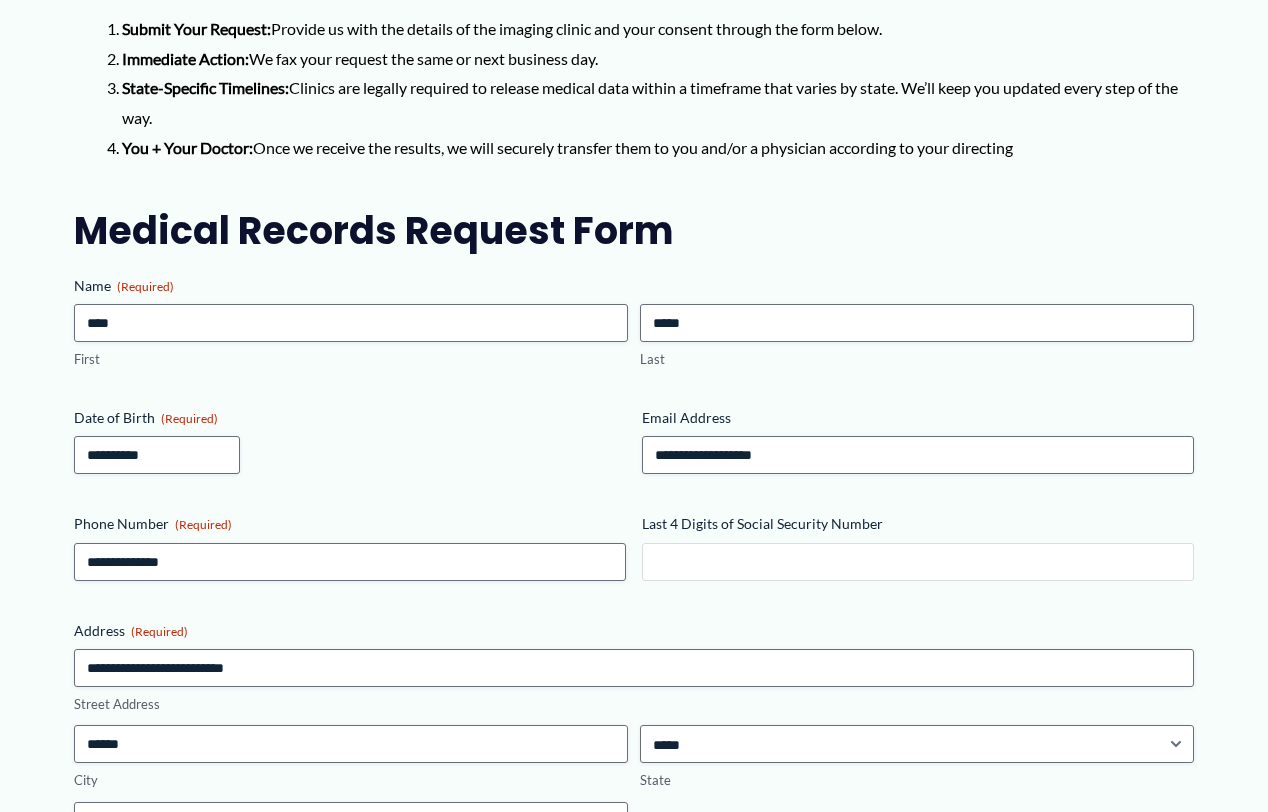 click on "Last 4 Digits of Social Security Number" at bounding box center (918, 562) 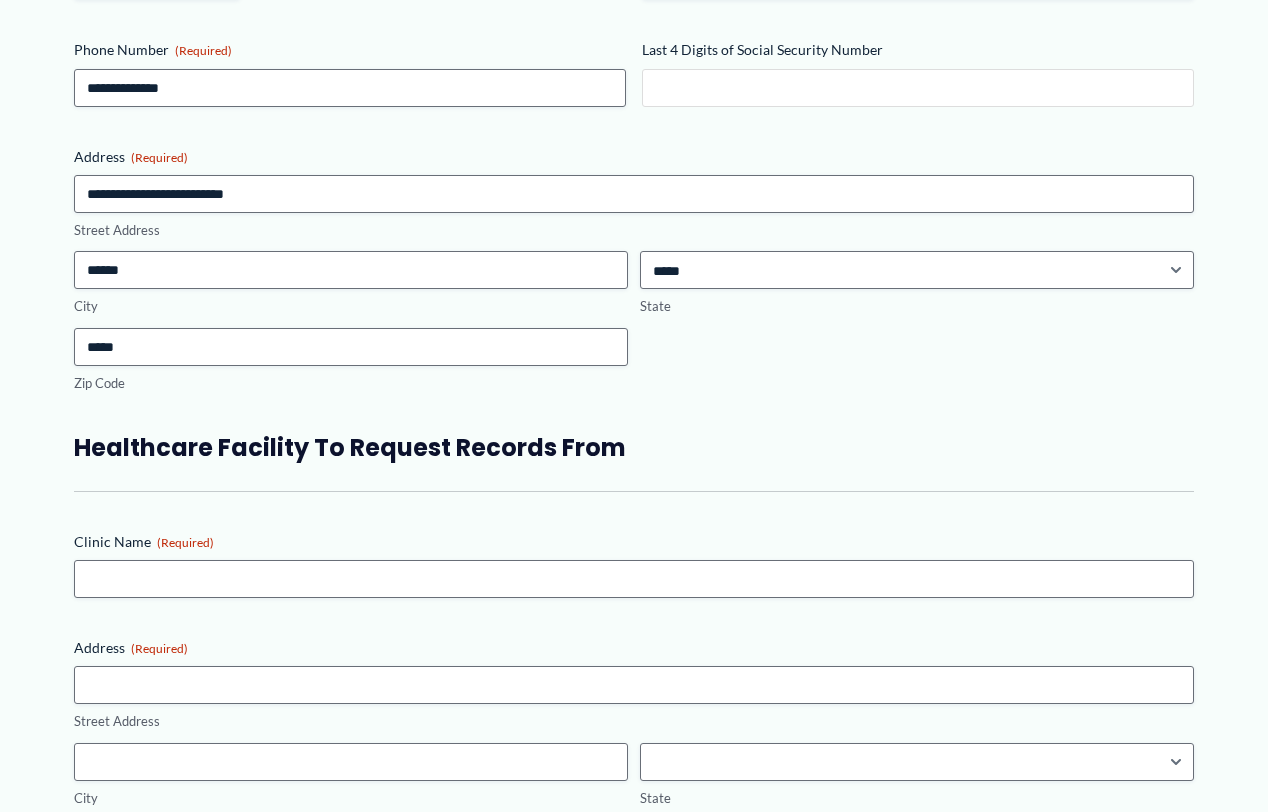 scroll, scrollTop: 1600, scrollLeft: 0, axis: vertical 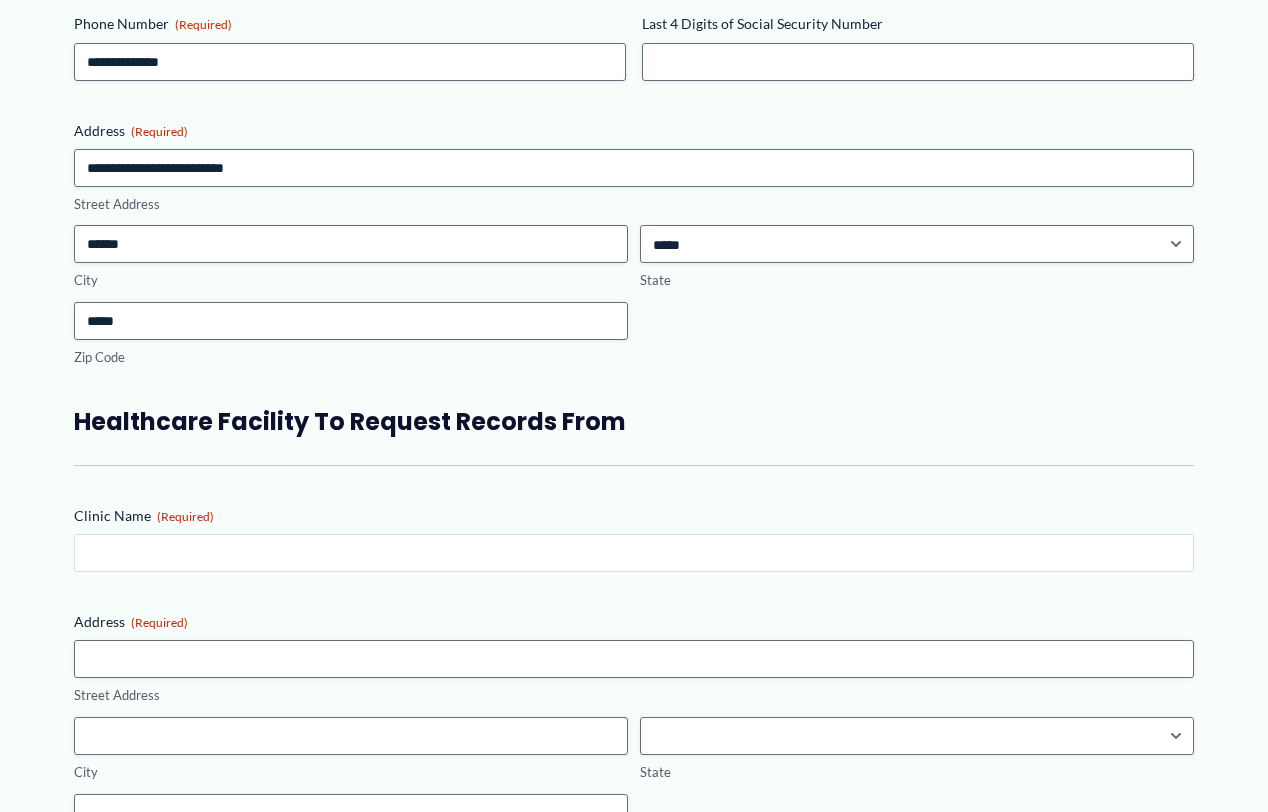 click on "Clinic Name (Required)" at bounding box center (634, 553) 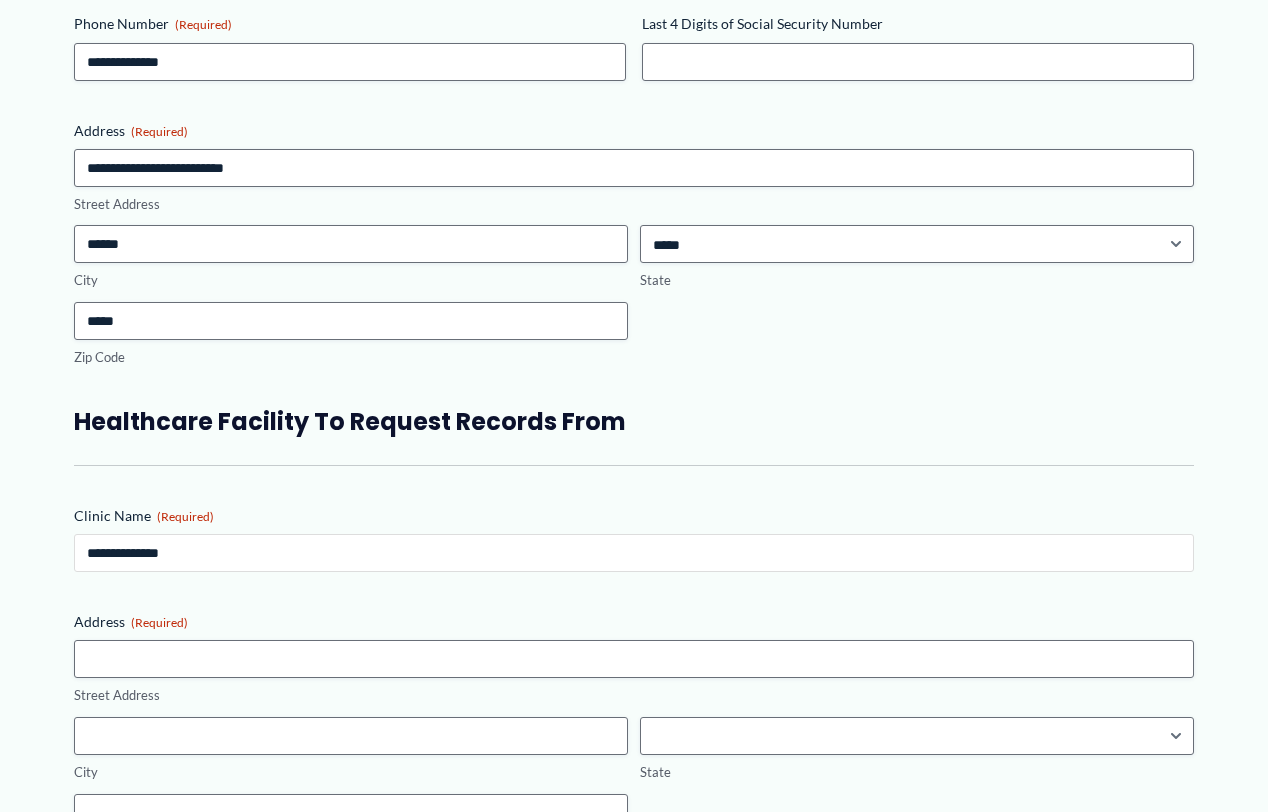 type on "**********" 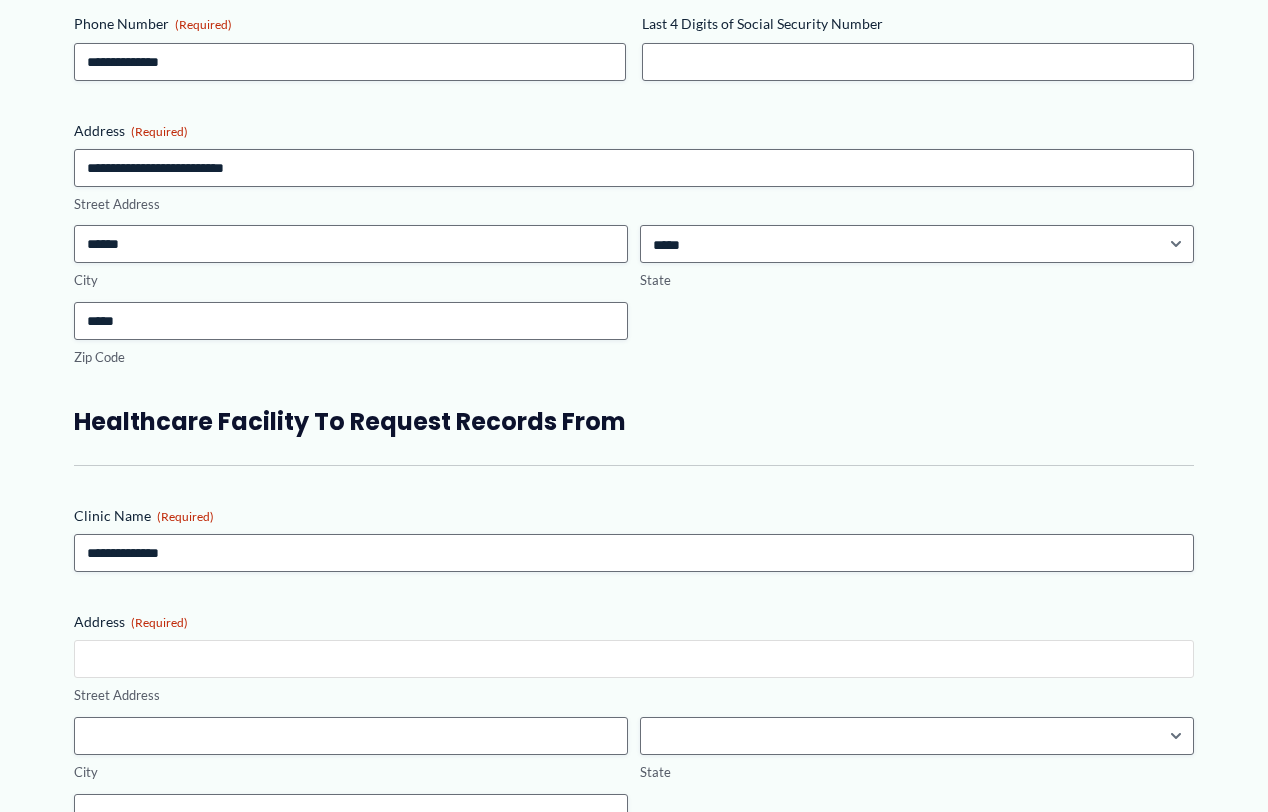 click on "Street Address" at bounding box center (634, 659) 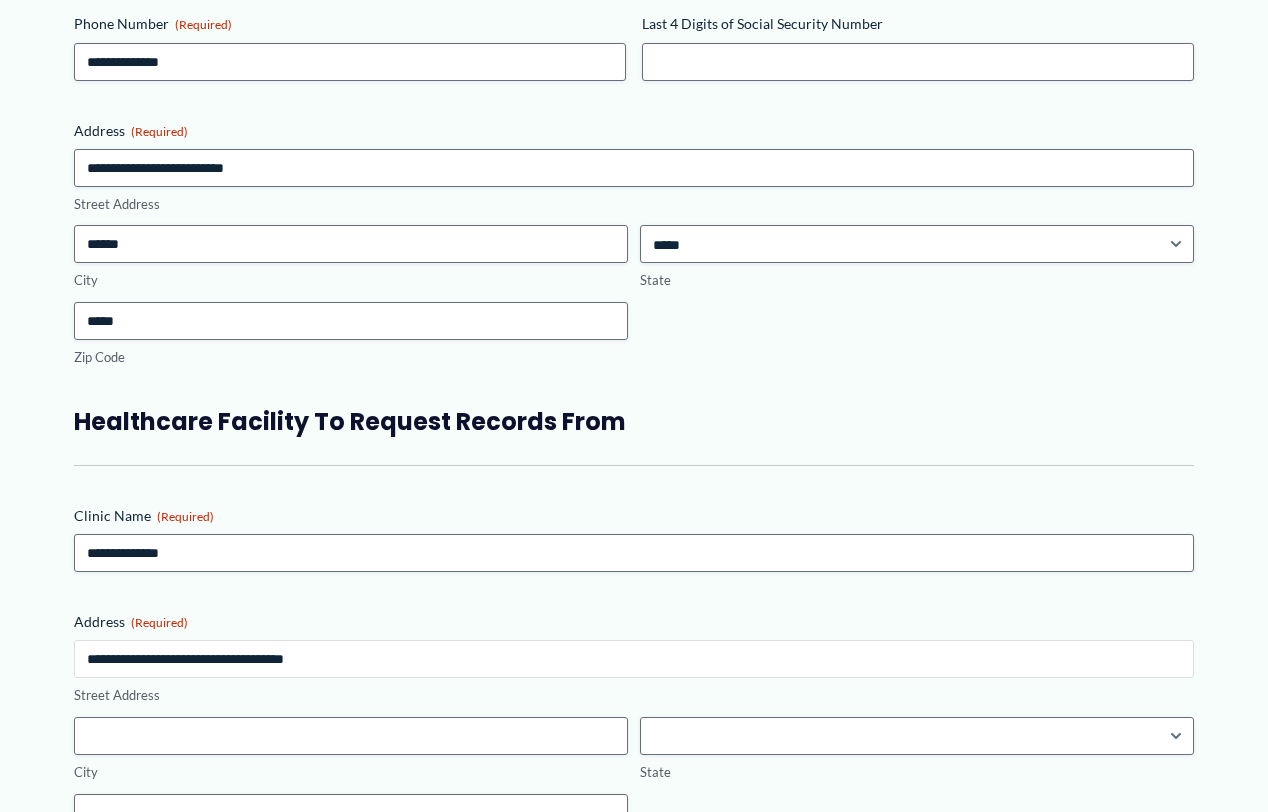 type on "**********" 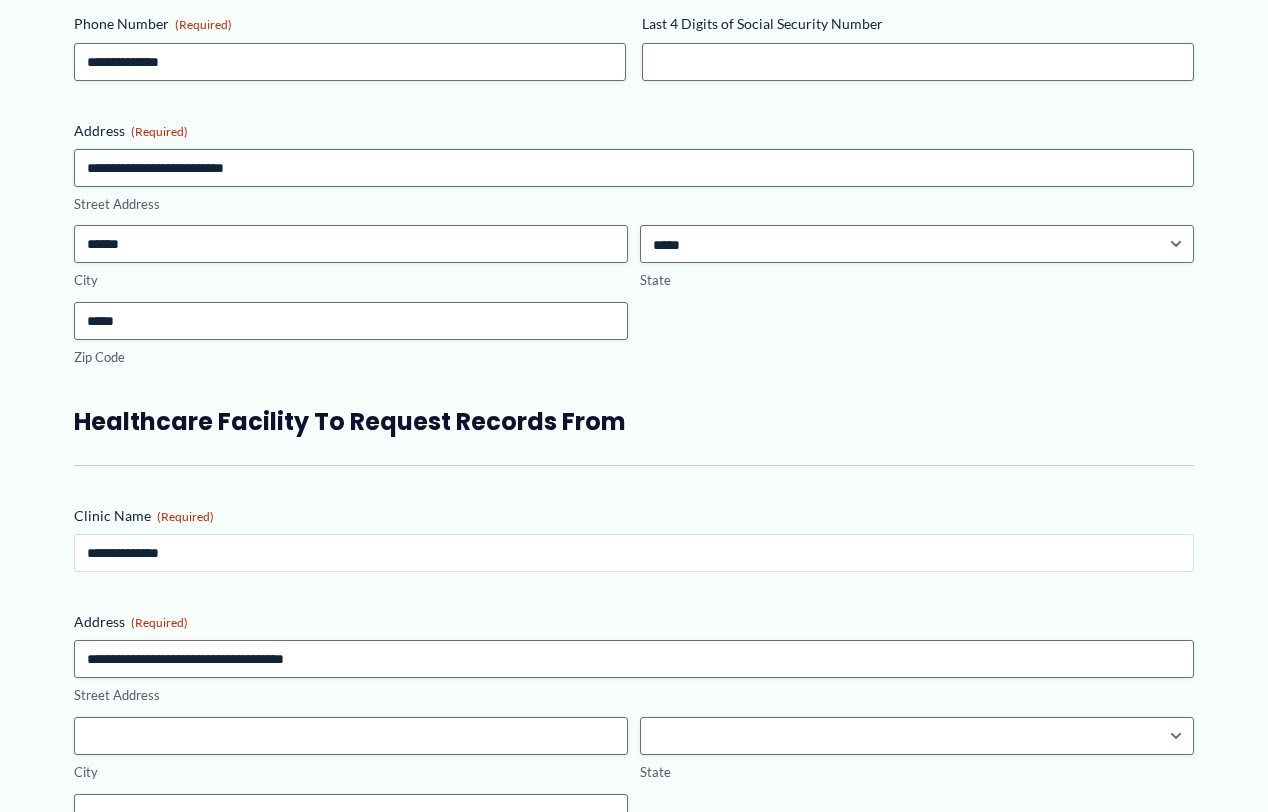 click on "**********" at bounding box center (634, 553) 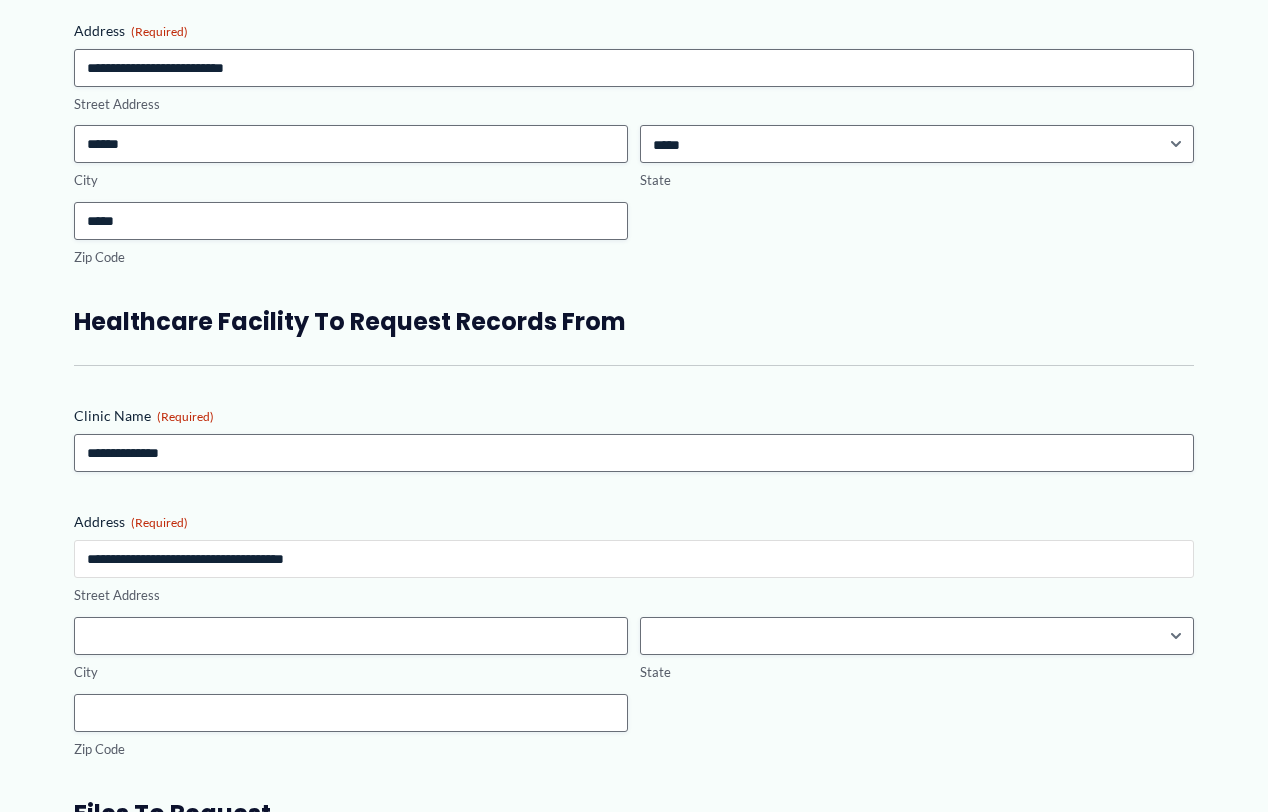 drag, startPoint x: 346, startPoint y: 559, endPoint x: 231, endPoint y: 558, distance: 115.00435 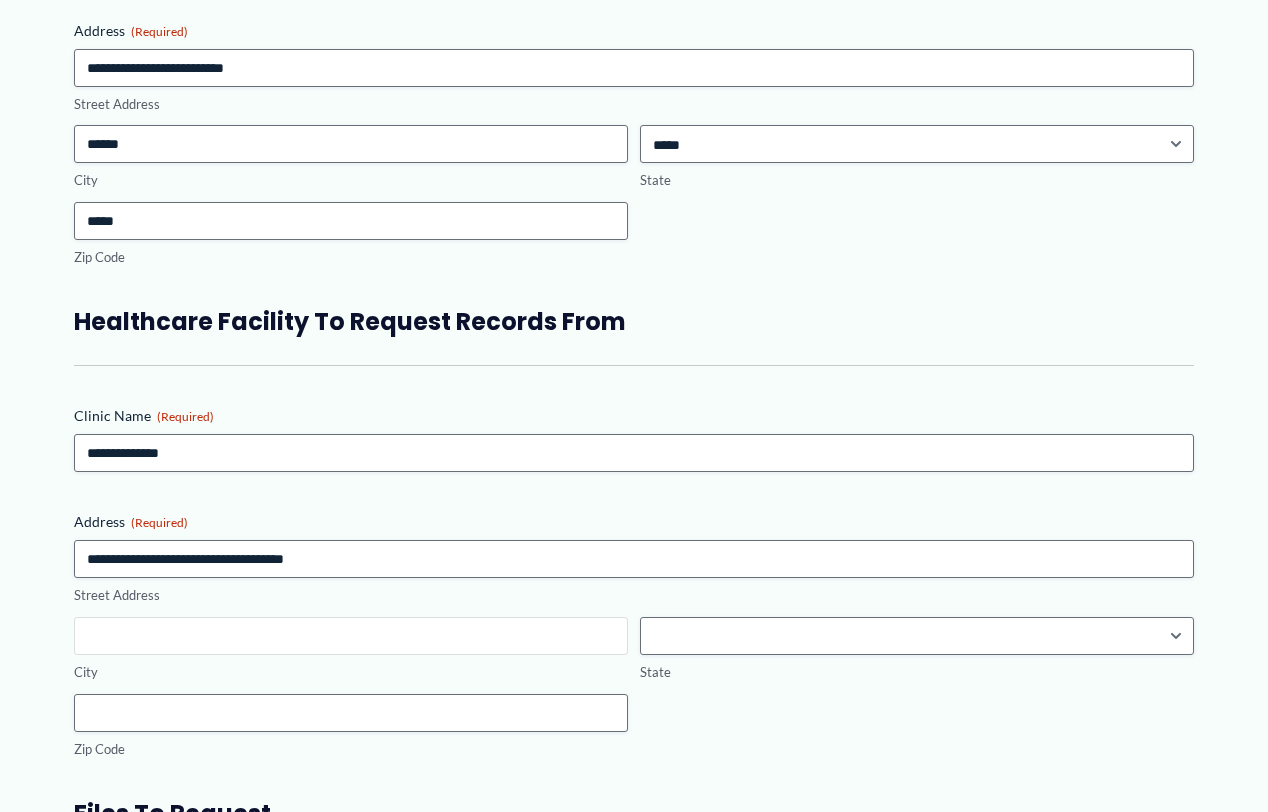 click on "City" at bounding box center (351, 636) 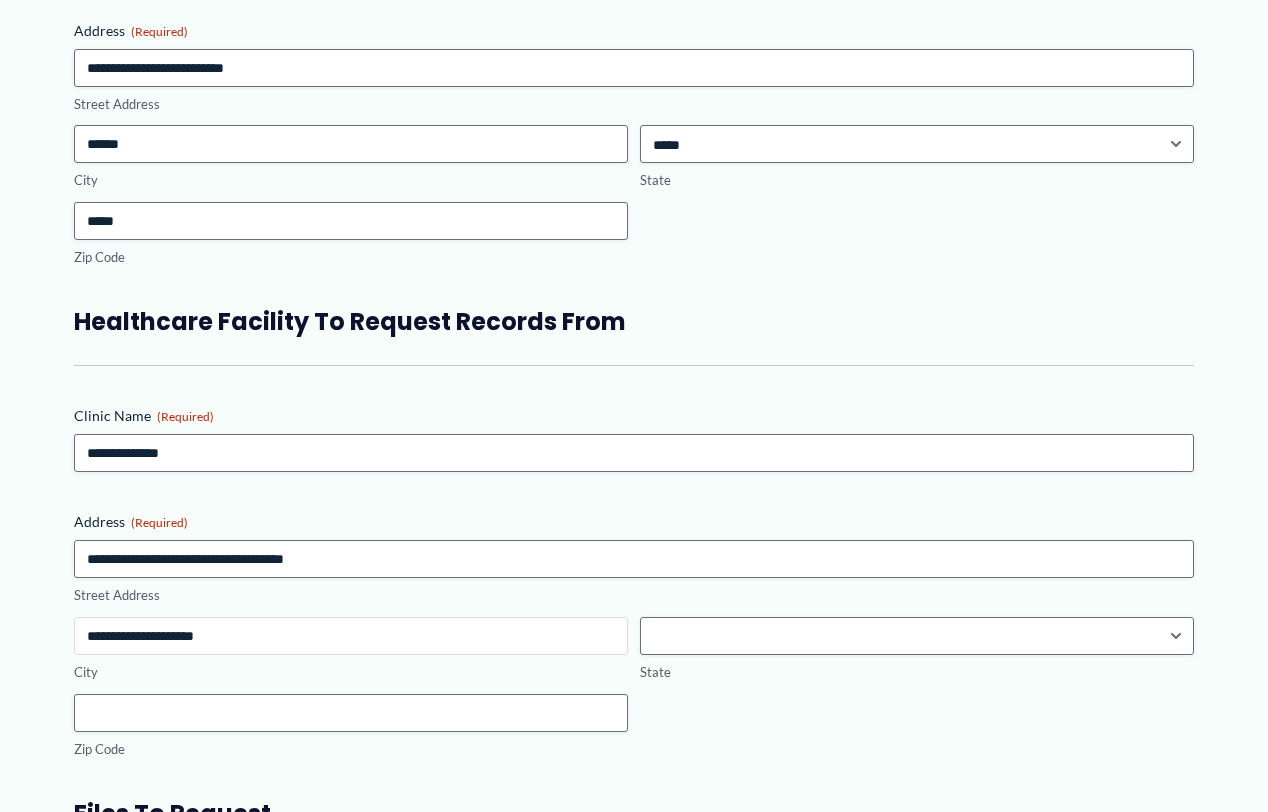 type on "**********" 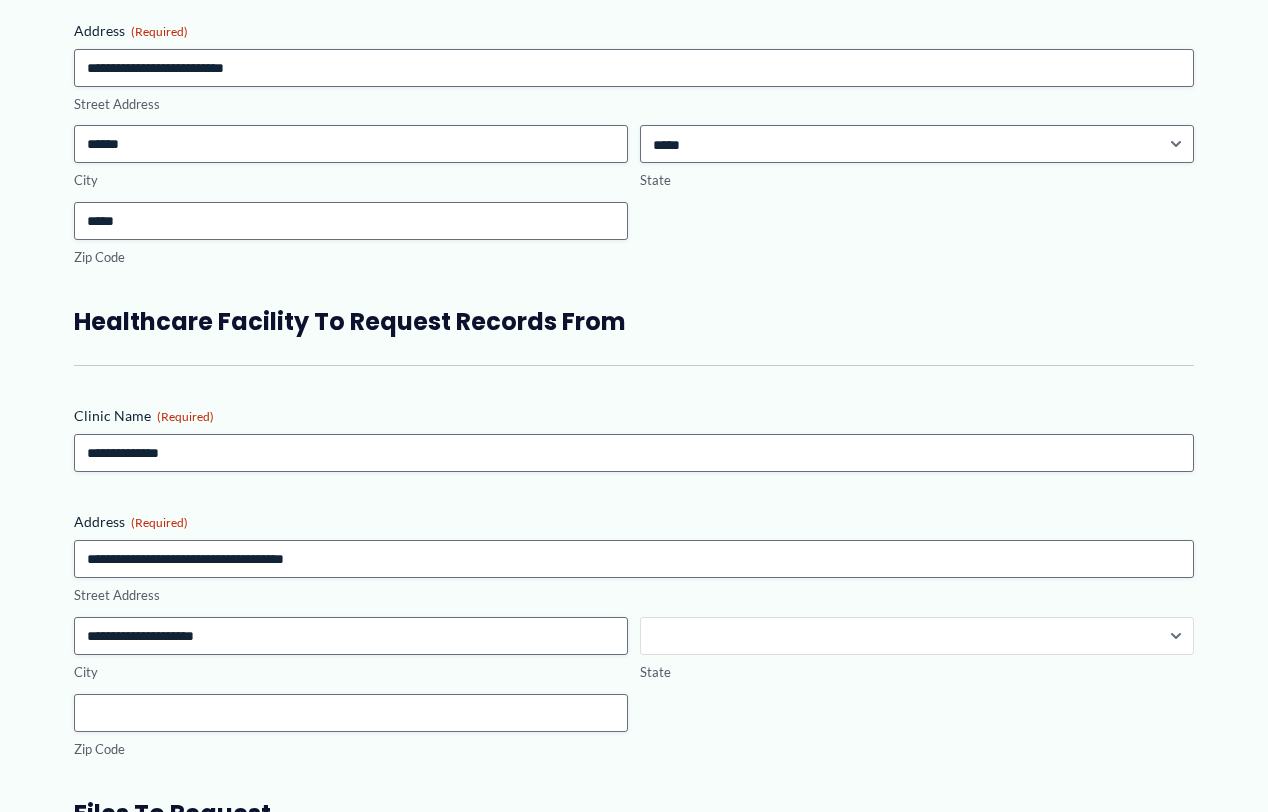 click on "**********" at bounding box center (917, 636) 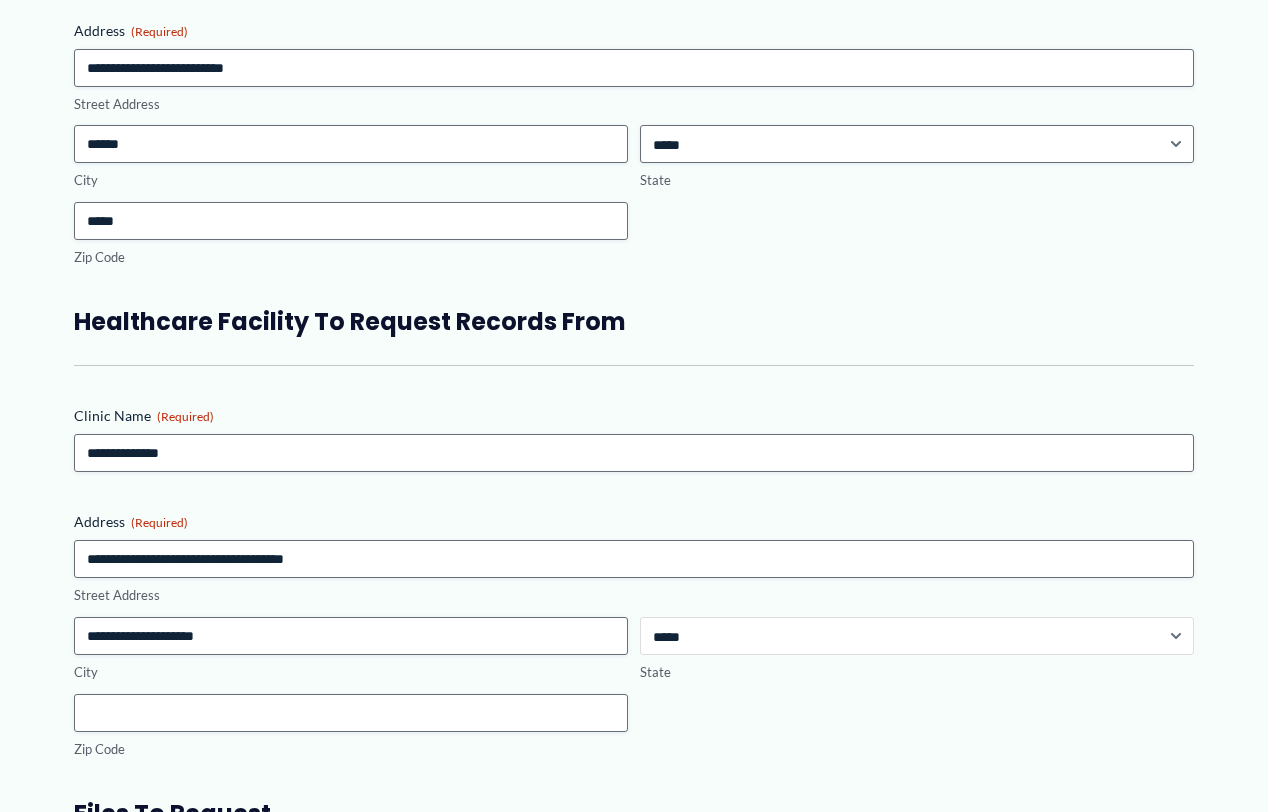 click on "**********" at bounding box center [917, 636] 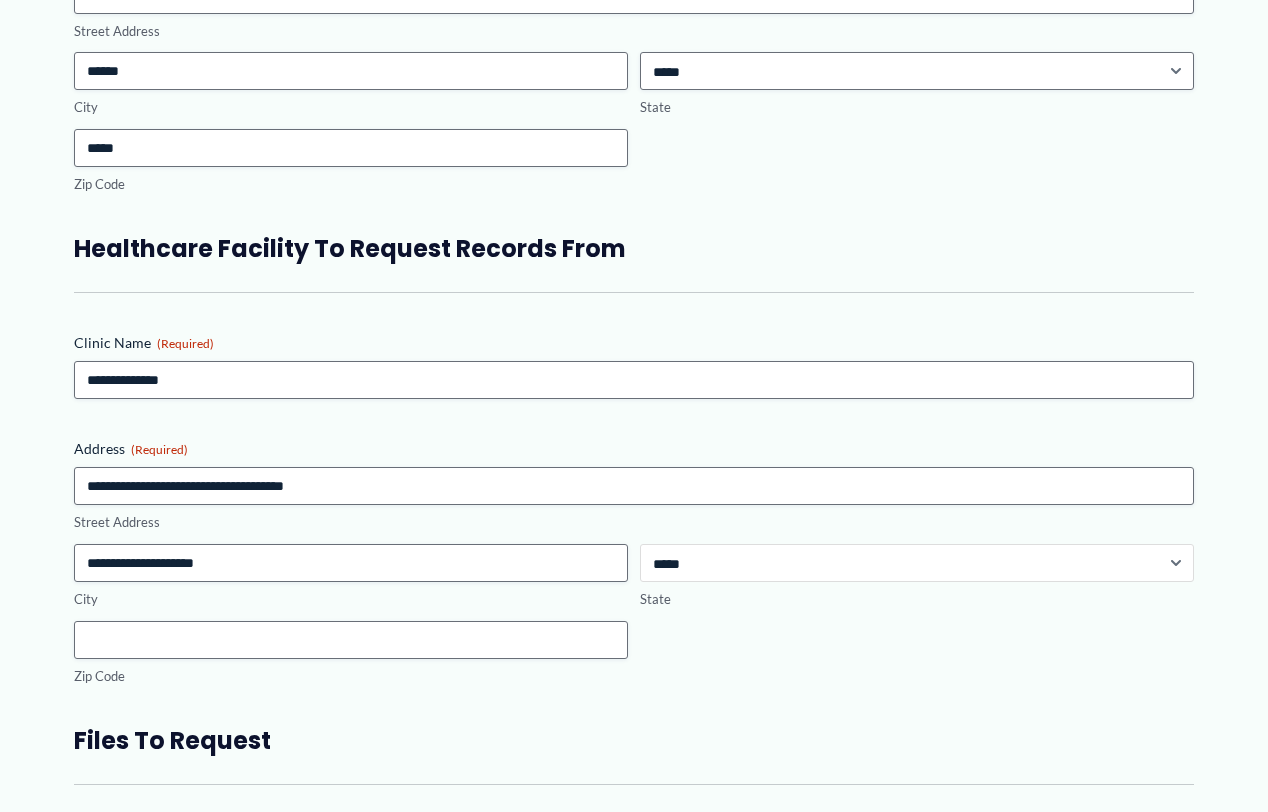 scroll, scrollTop: 1800, scrollLeft: 0, axis: vertical 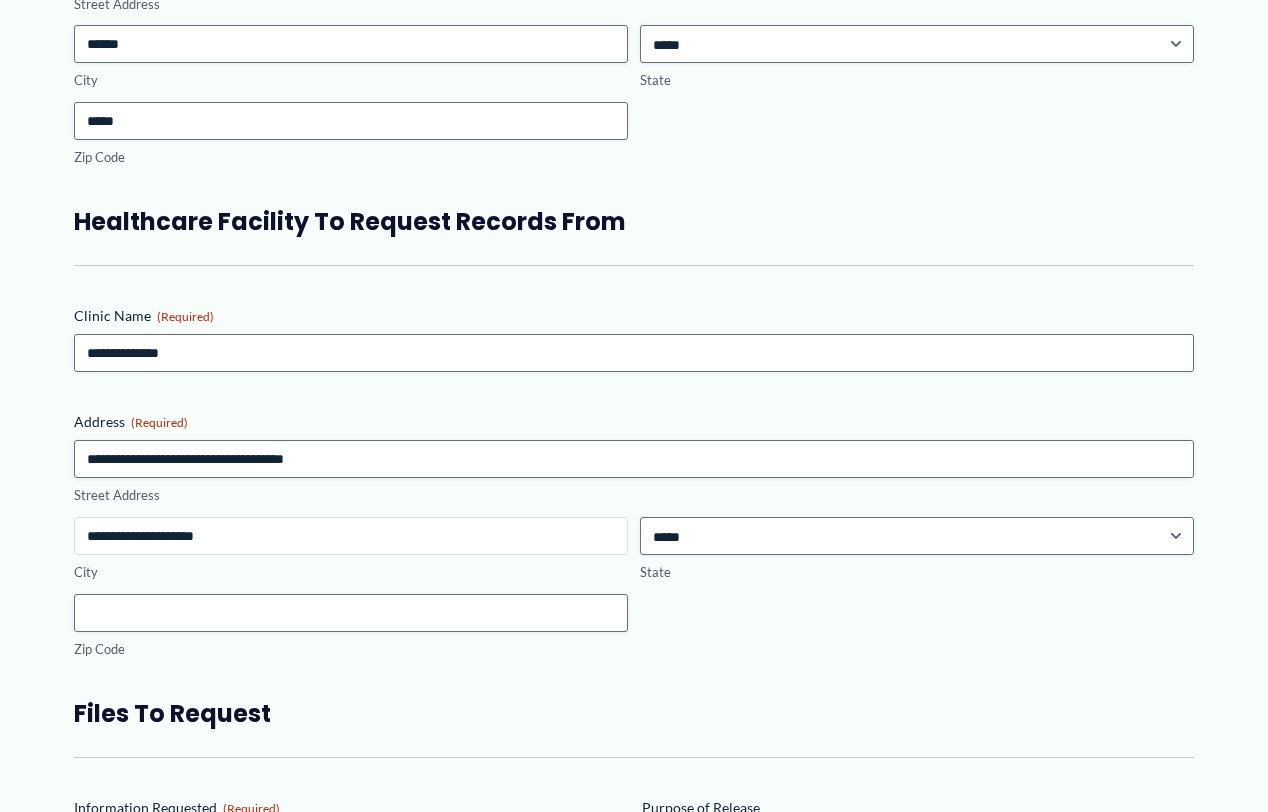 drag, startPoint x: 170, startPoint y: 539, endPoint x: 76, endPoint y: 537, distance: 94.02127 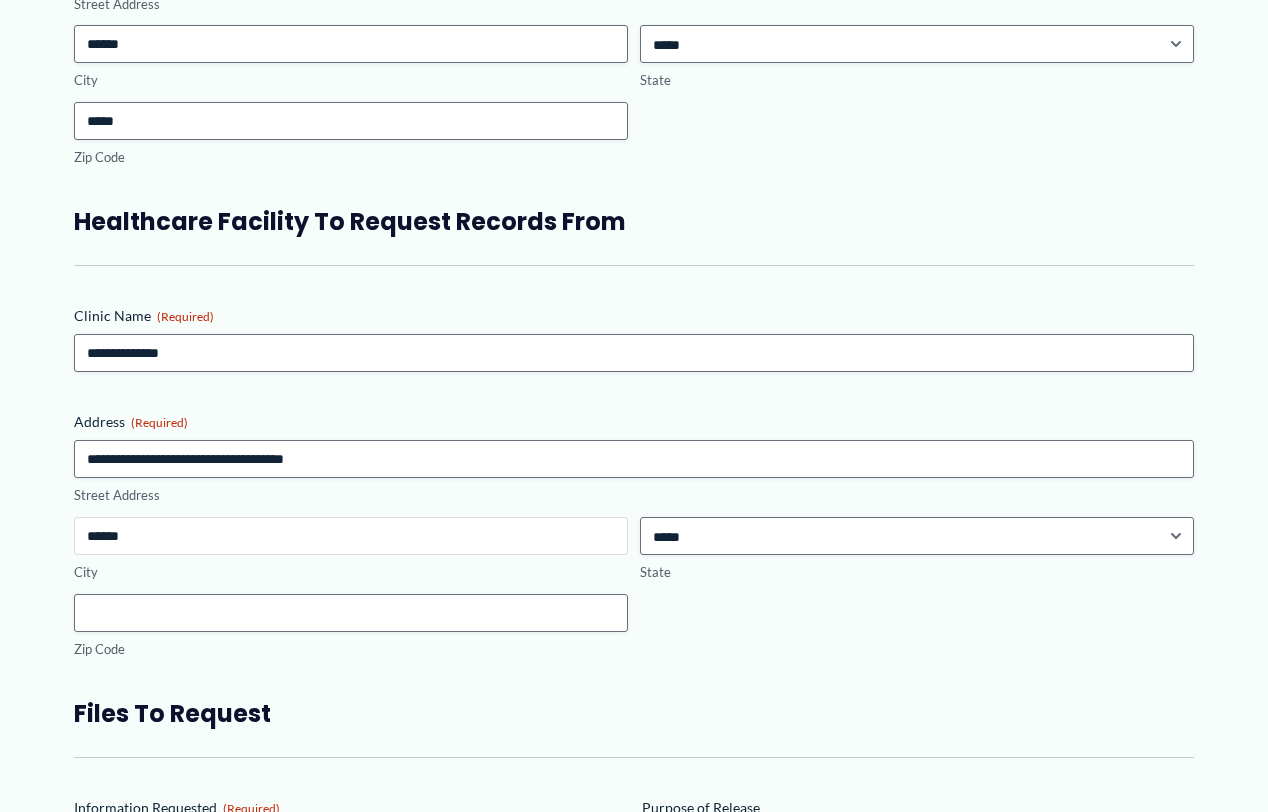 type on "******" 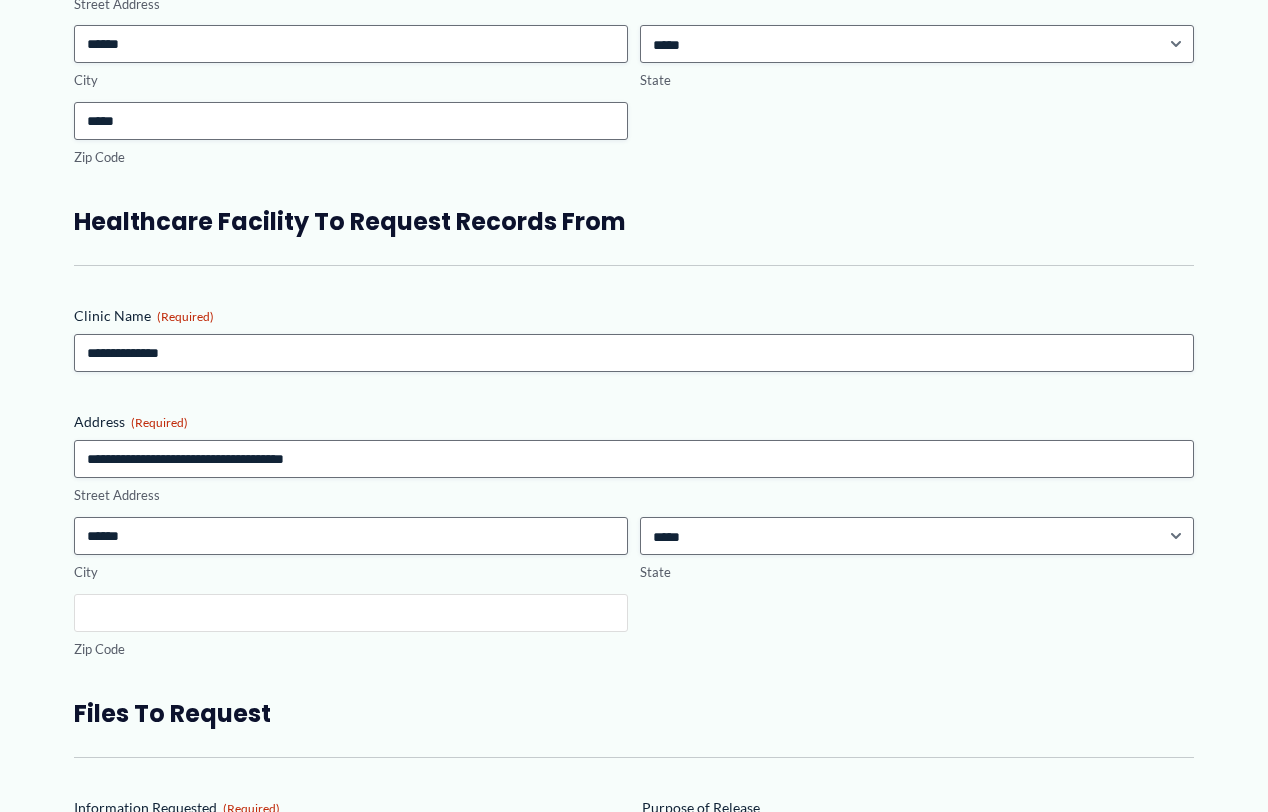 click on "Zip Code" at bounding box center [351, 613] 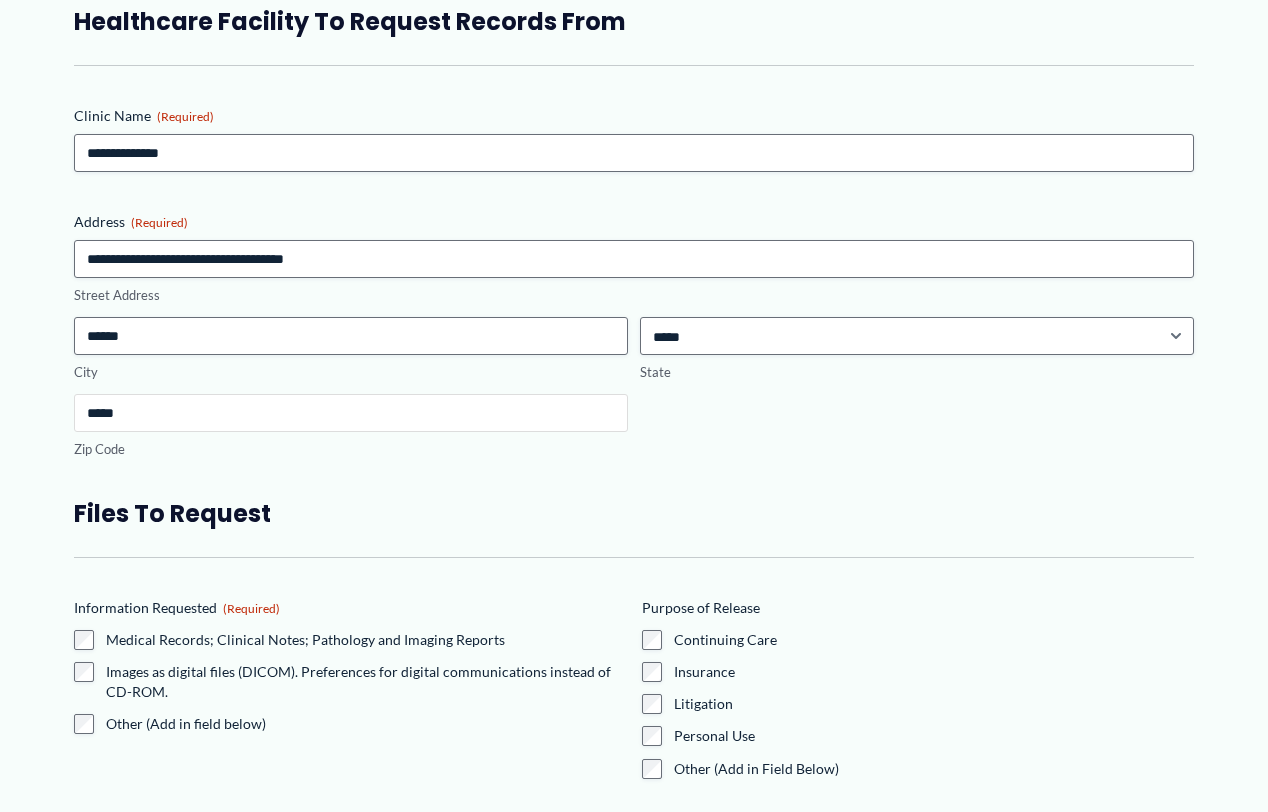 scroll, scrollTop: 2100, scrollLeft: 0, axis: vertical 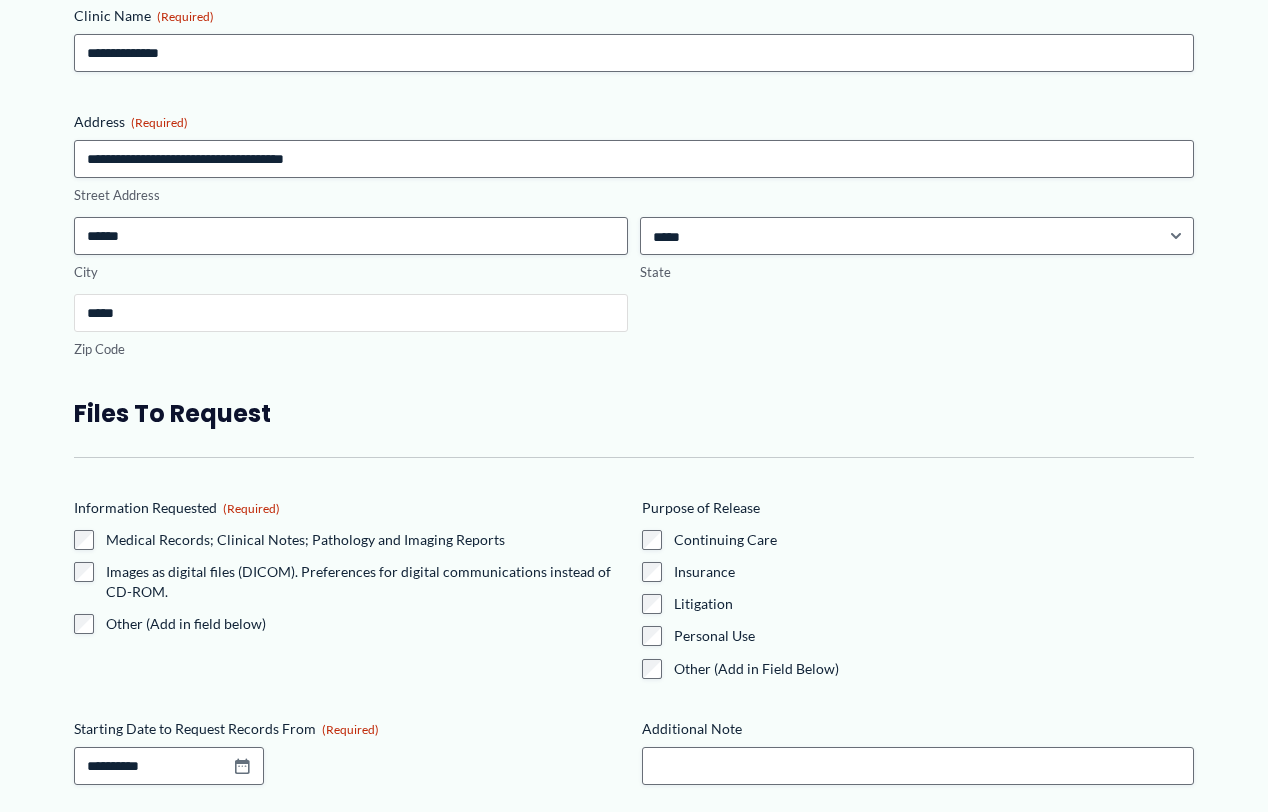 type on "*****" 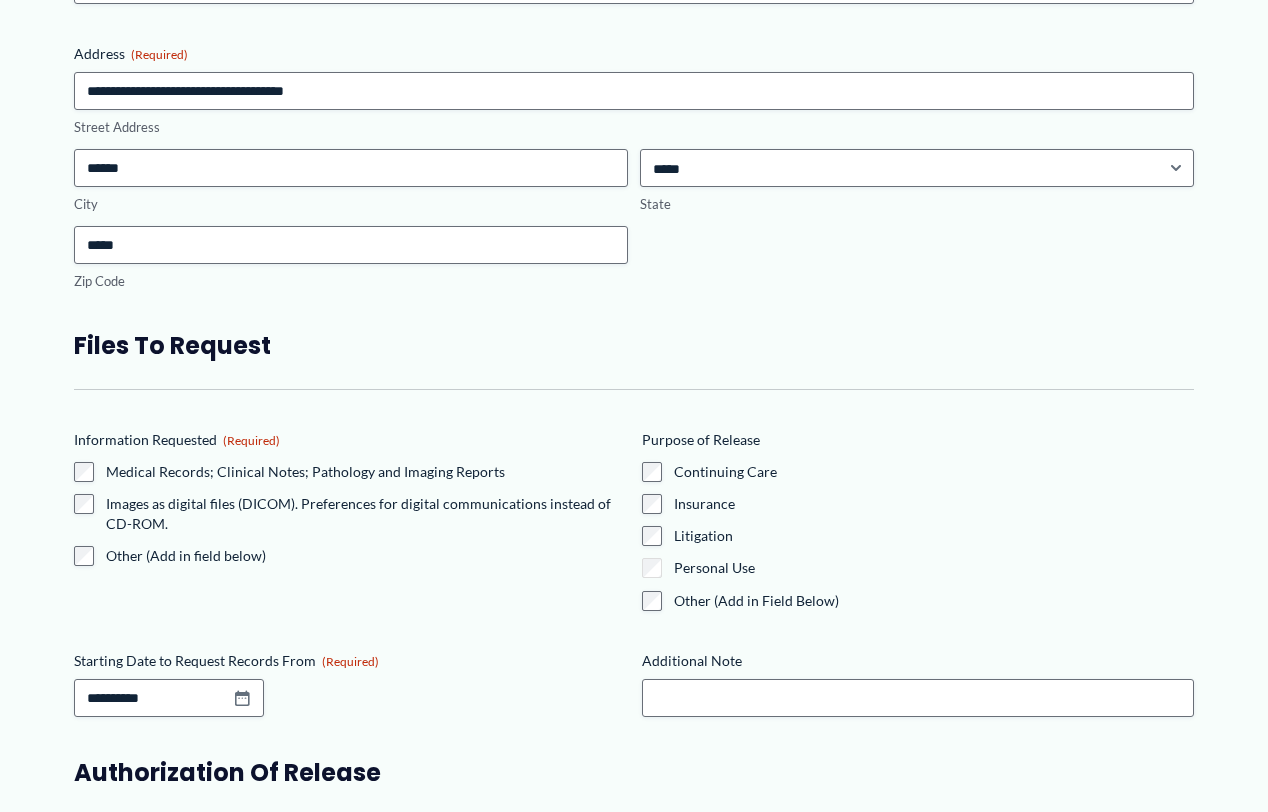 scroll, scrollTop: 2200, scrollLeft: 0, axis: vertical 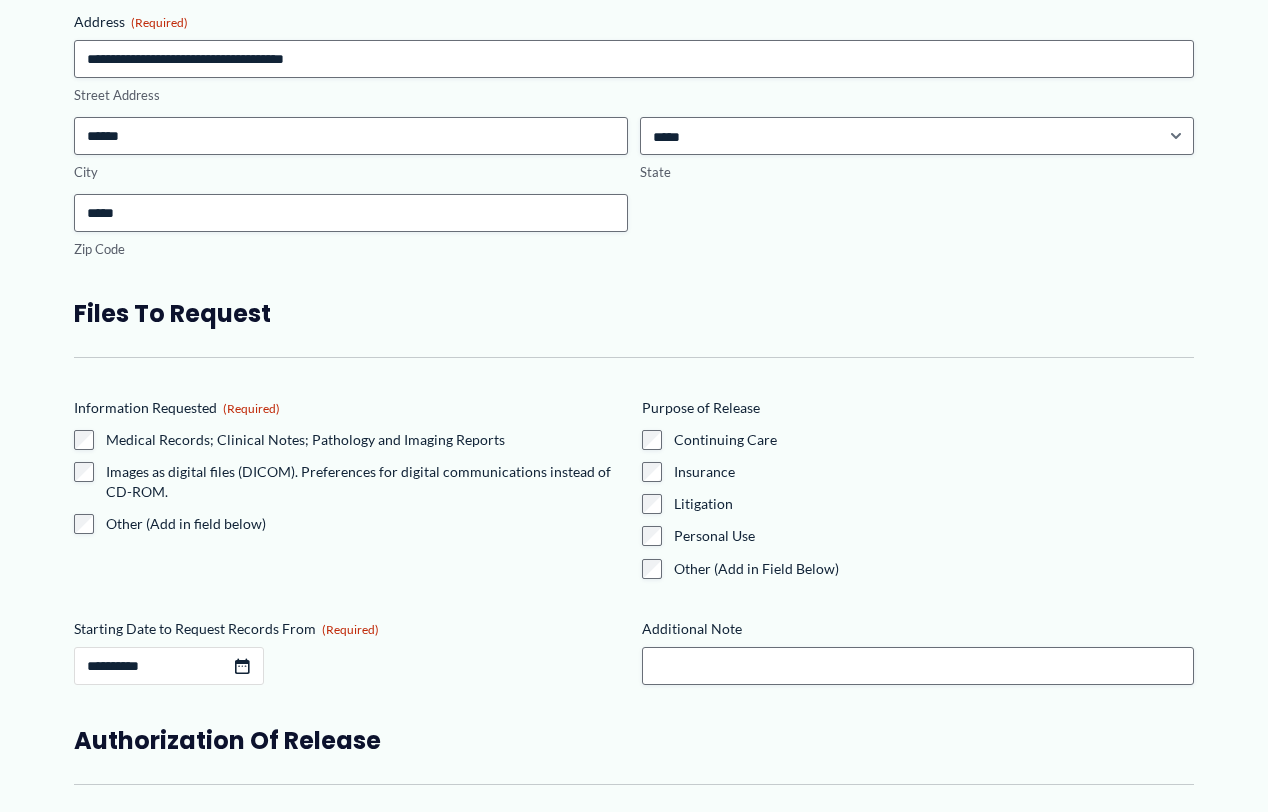 click on "Starting Date to Request Records From (Required)" at bounding box center [169, 666] 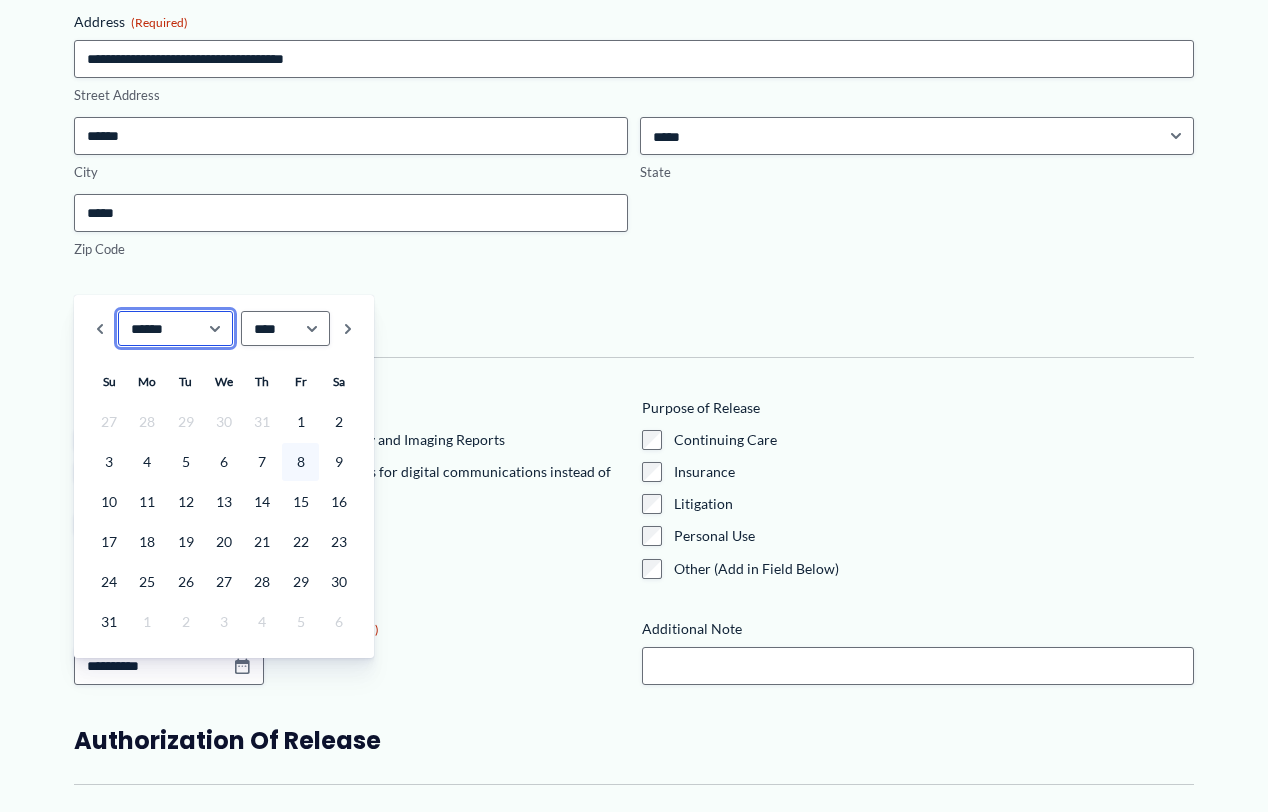 click on "******* ******** ***** ***** *** **** **** ****** ********* ******* ******** ********" at bounding box center [175, 328] 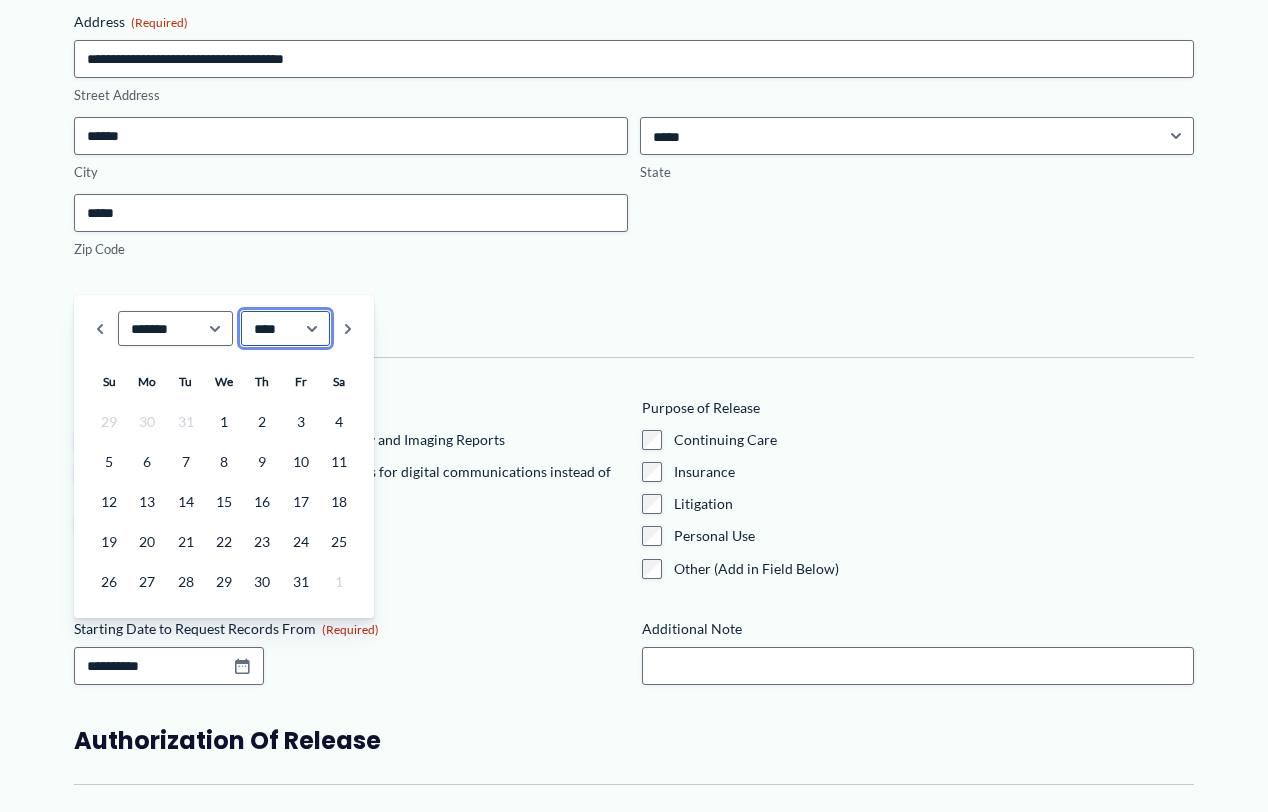 click on "**** **** **** **** **** **** **** **** **** **** **** **** **** **** **** **** **** **** **** **** **** **** **** **** **** **** **** **** **** **** **** **** **** **** **** **** **** **** **** **** **** **** **** **** **** **** **** **** **** **** **** **** **** **** **** **** **** **** **** **** **** **** **** **** **** **** **** **** **** **** **** **** **** **** **** **** **** **** **** **** **** **** **** **** **** **** **** **** **** **** **** **** **** **** **** **** **** **** **** **** **** **** **** **** **** **** **** **** **** **** **** **** **** **** **** **** **** **** **** **** ****" at bounding box center [286, 328] 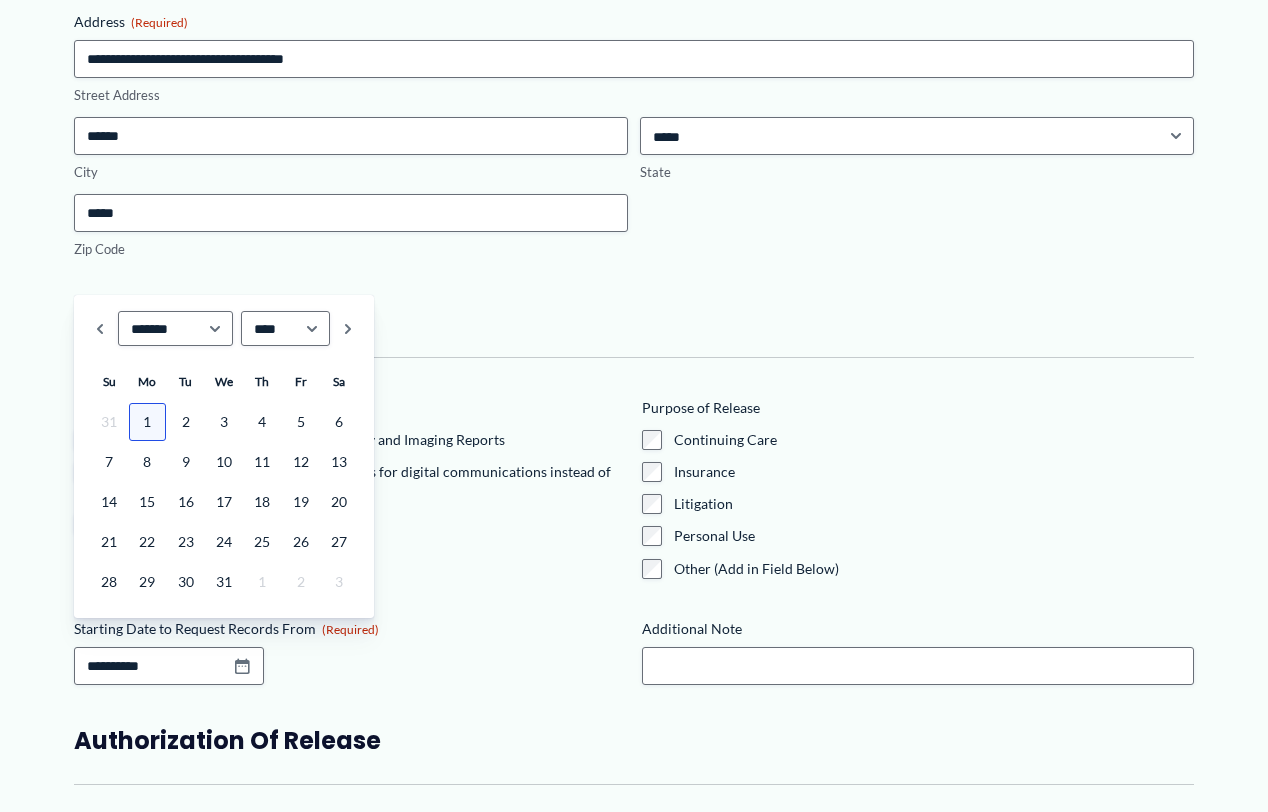 click on "1" at bounding box center [147, 422] 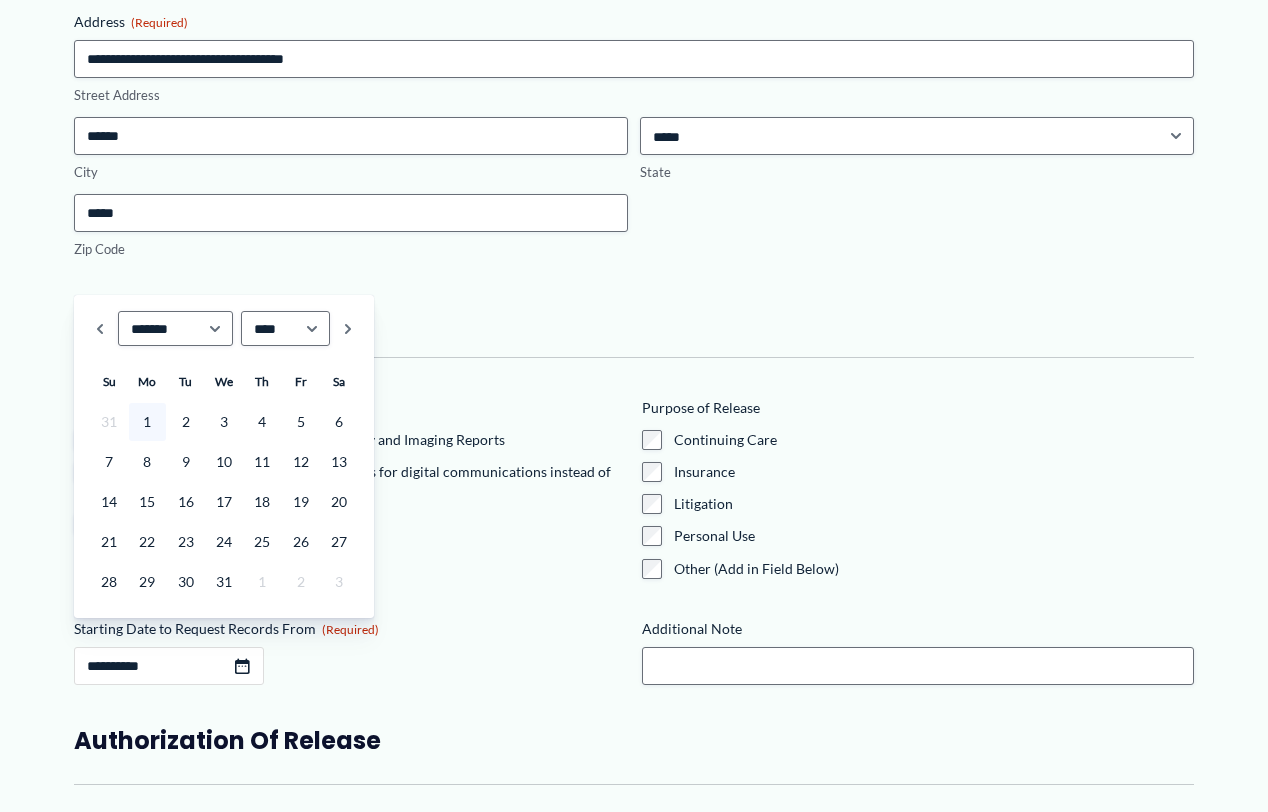 type on "**********" 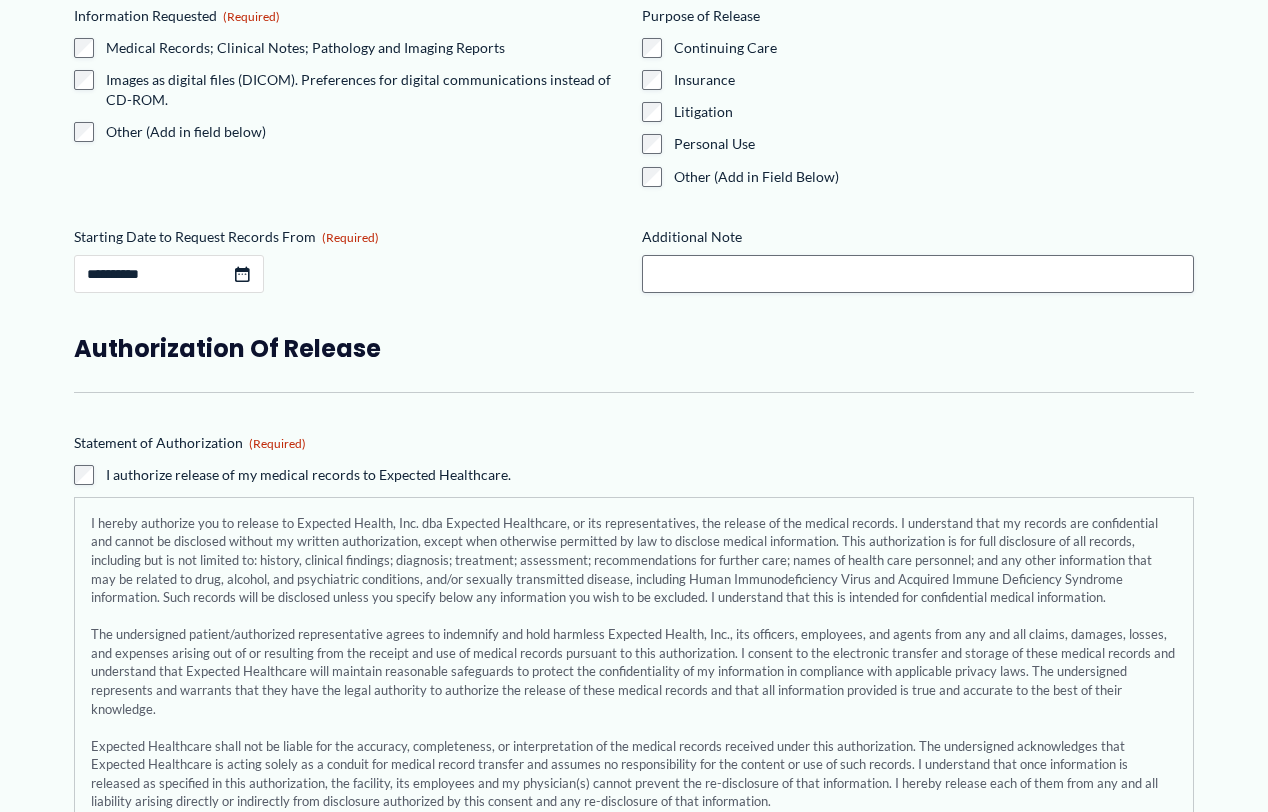 scroll, scrollTop: 2600, scrollLeft: 0, axis: vertical 